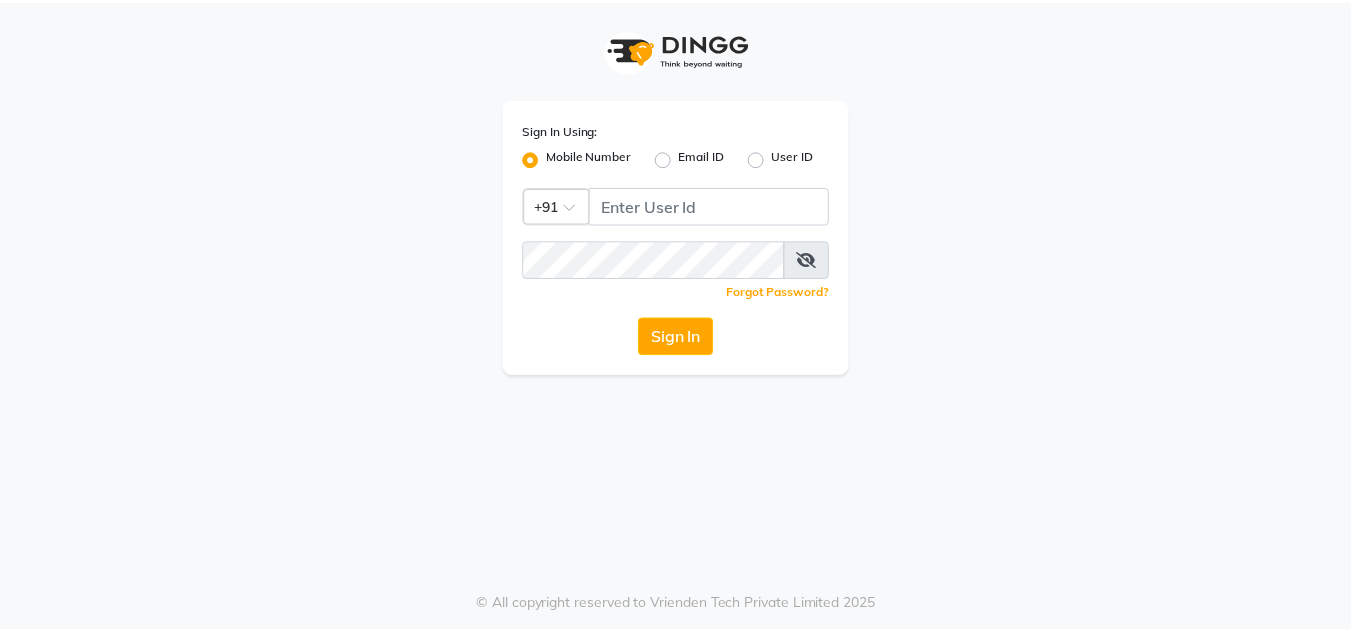 scroll, scrollTop: 0, scrollLeft: 0, axis: both 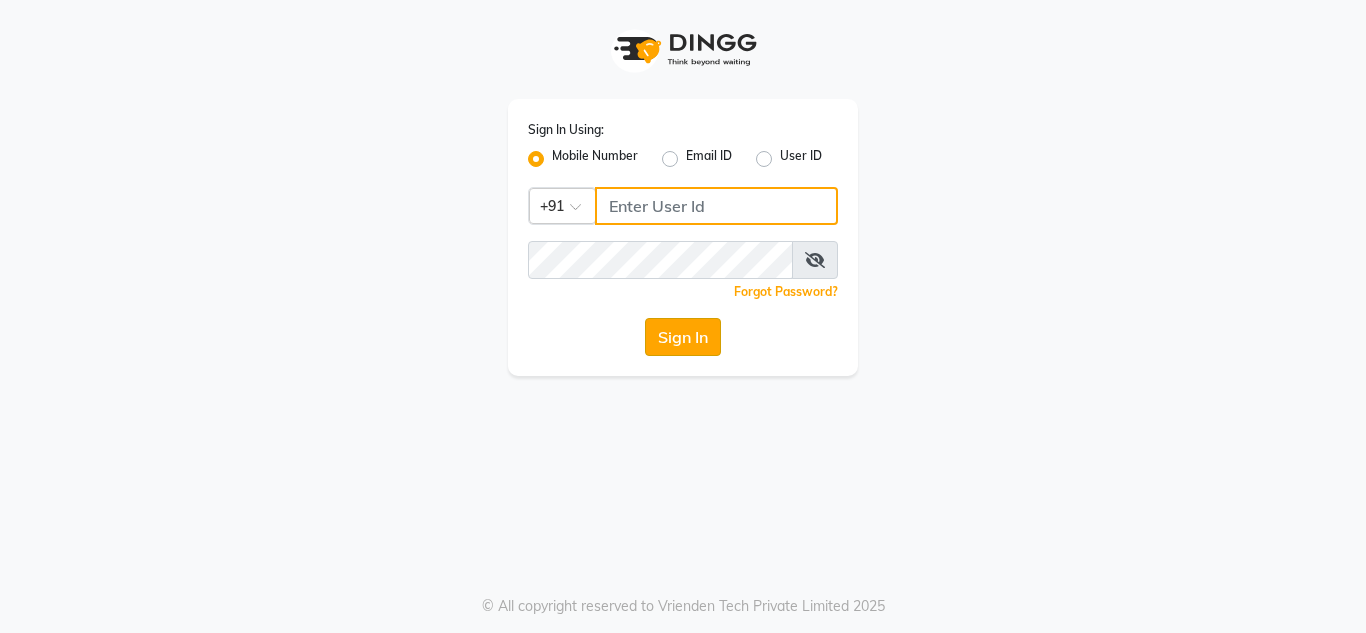 type on "[PHONE]" 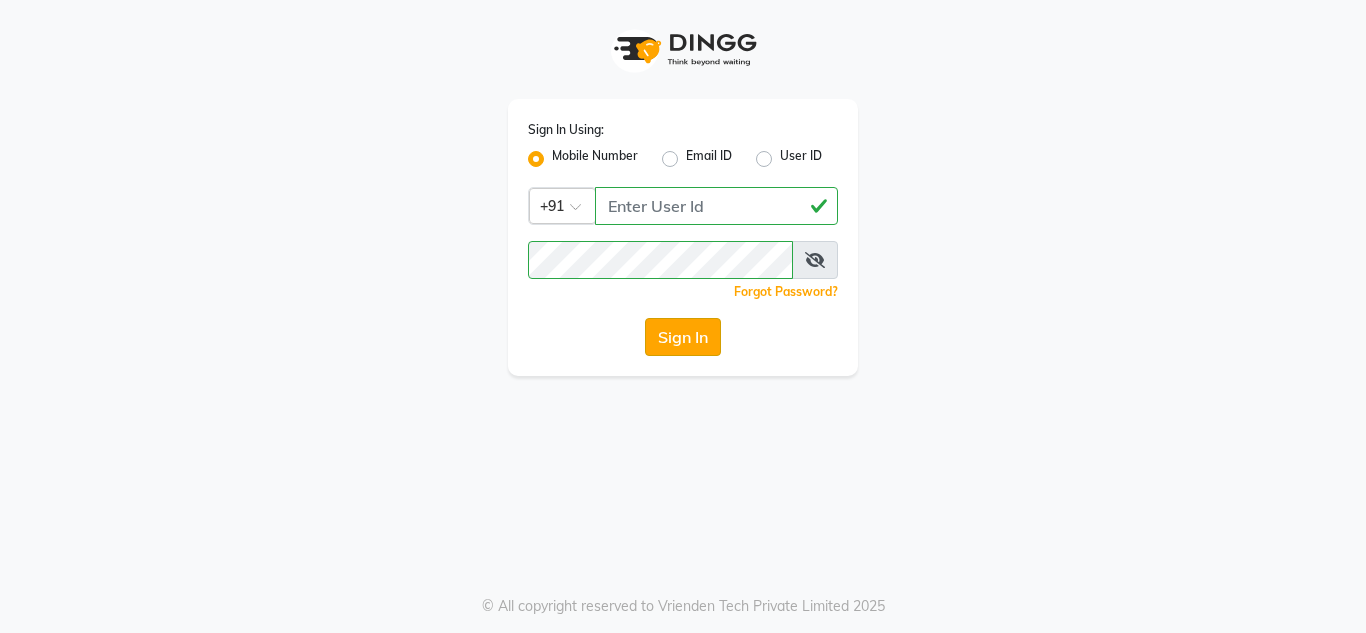 click on "Sign In" 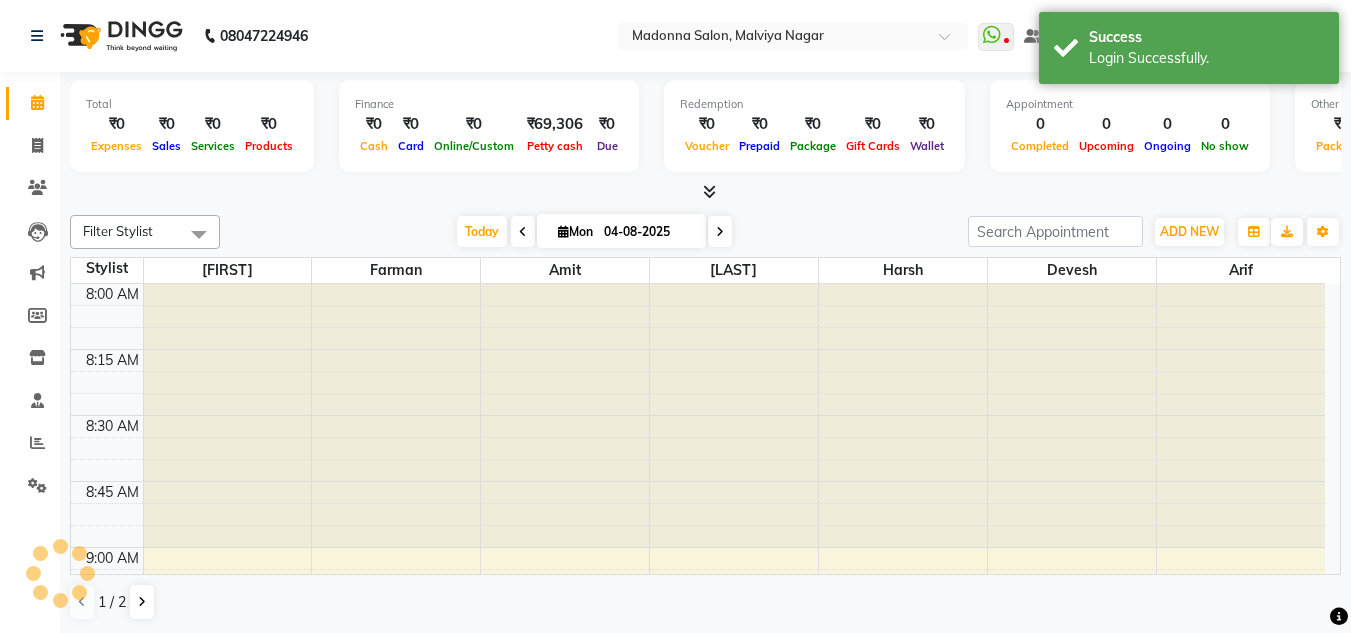 scroll, scrollTop: 0, scrollLeft: 0, axis: both 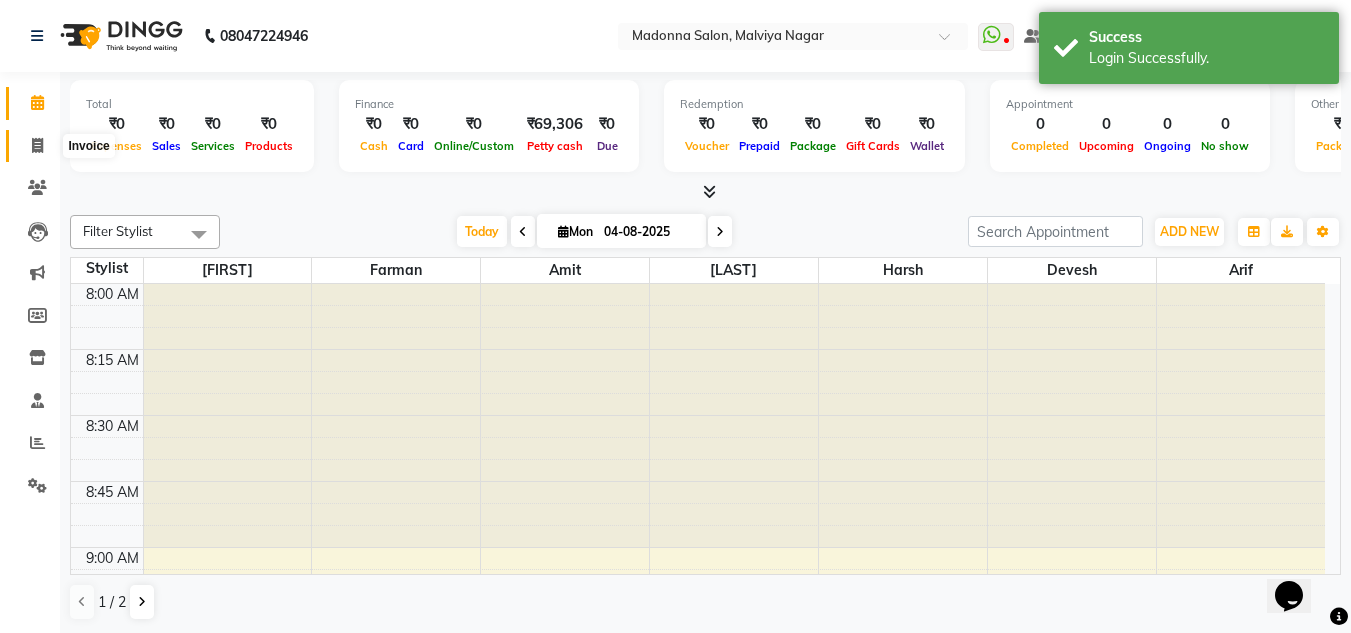click 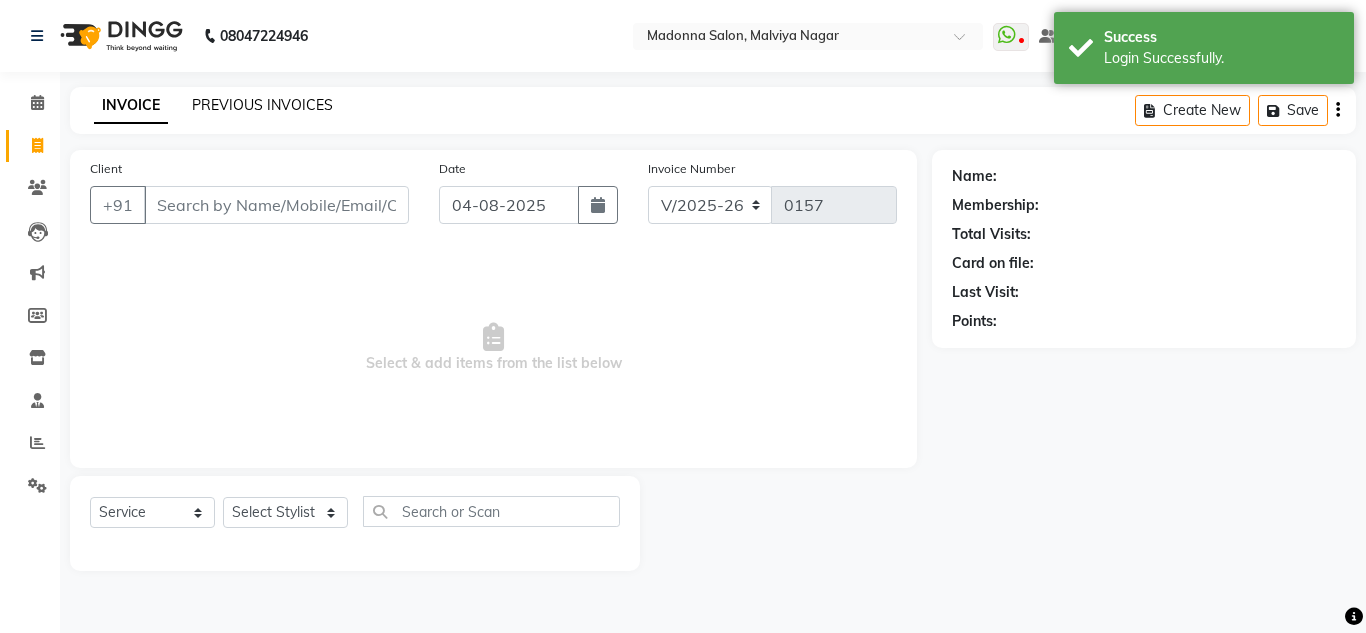 click on "PREVIOUS INVOICES" 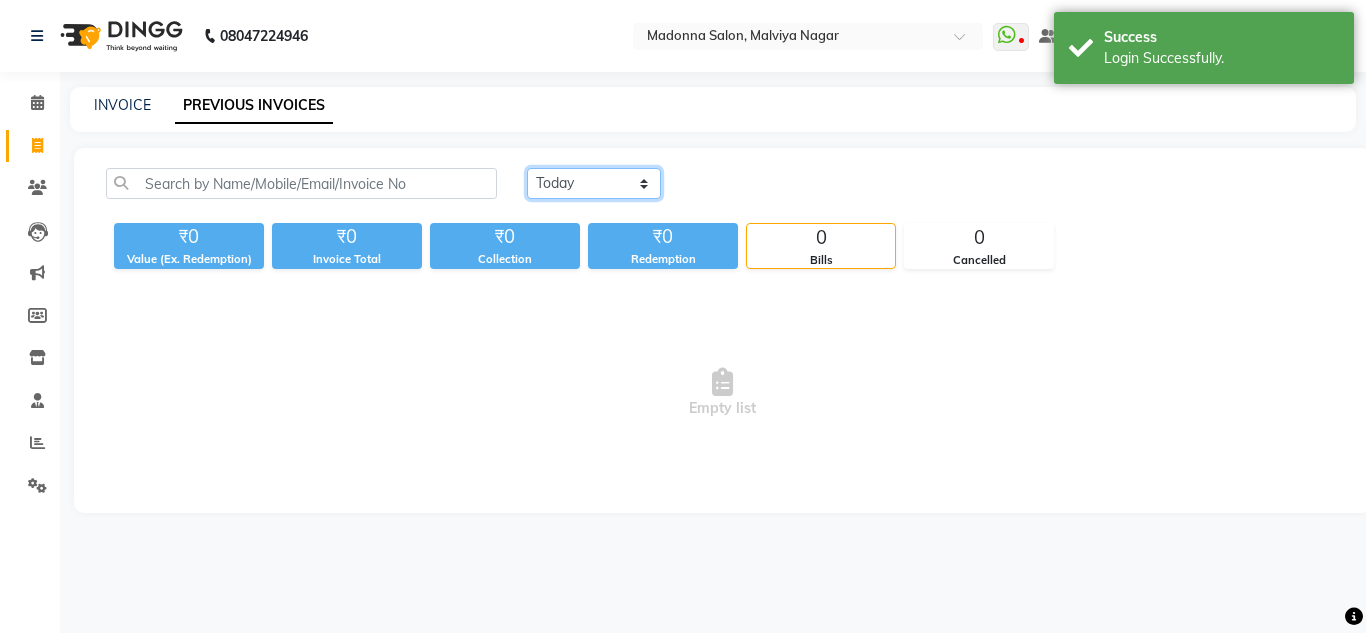 click on "Today Yesterday Custom Range" 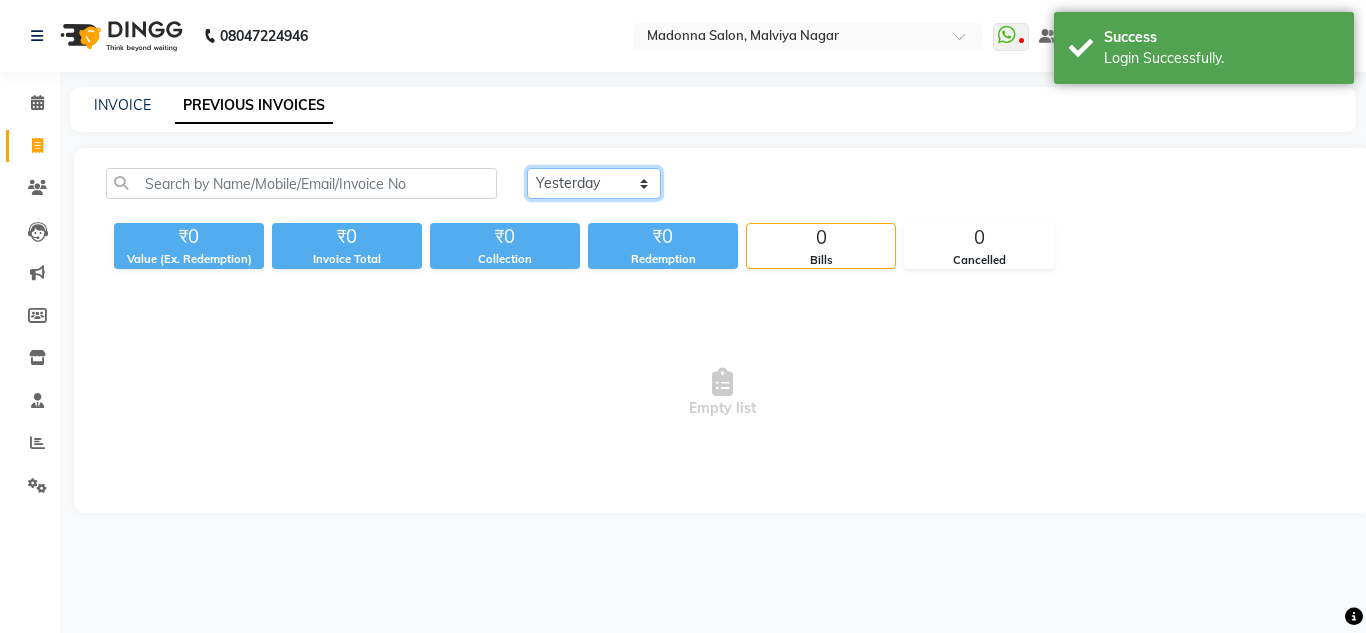 click on "Today Yesterday Custom Range" 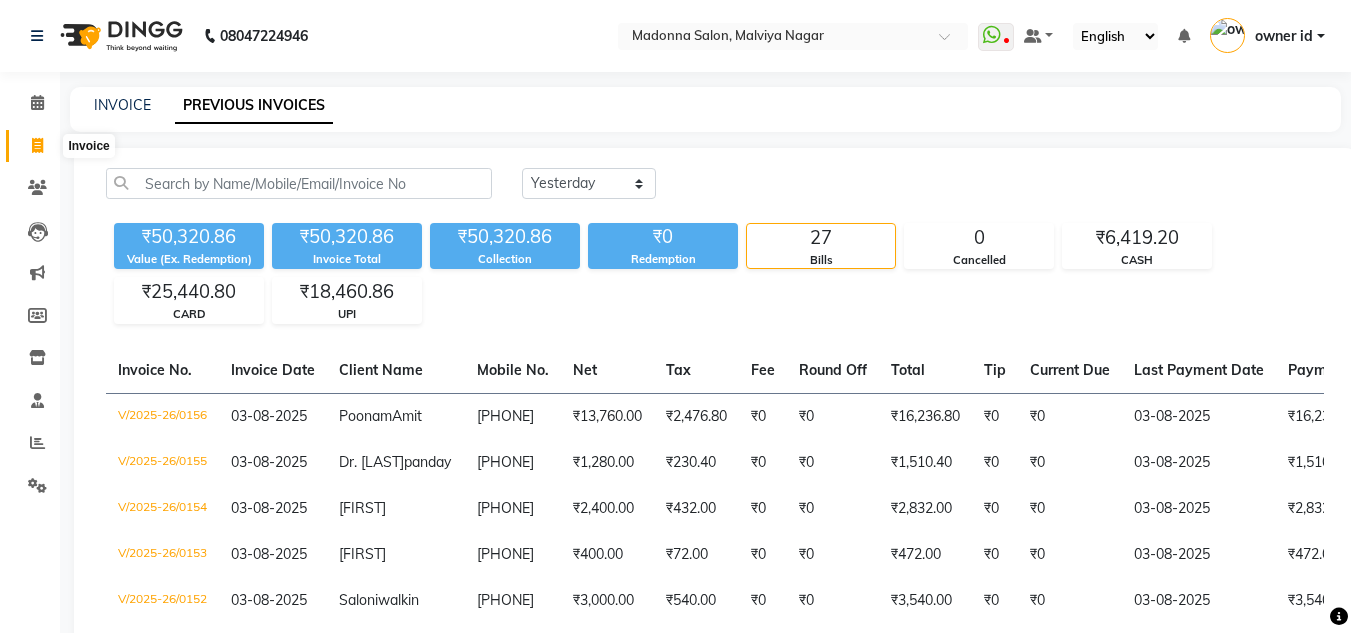 click 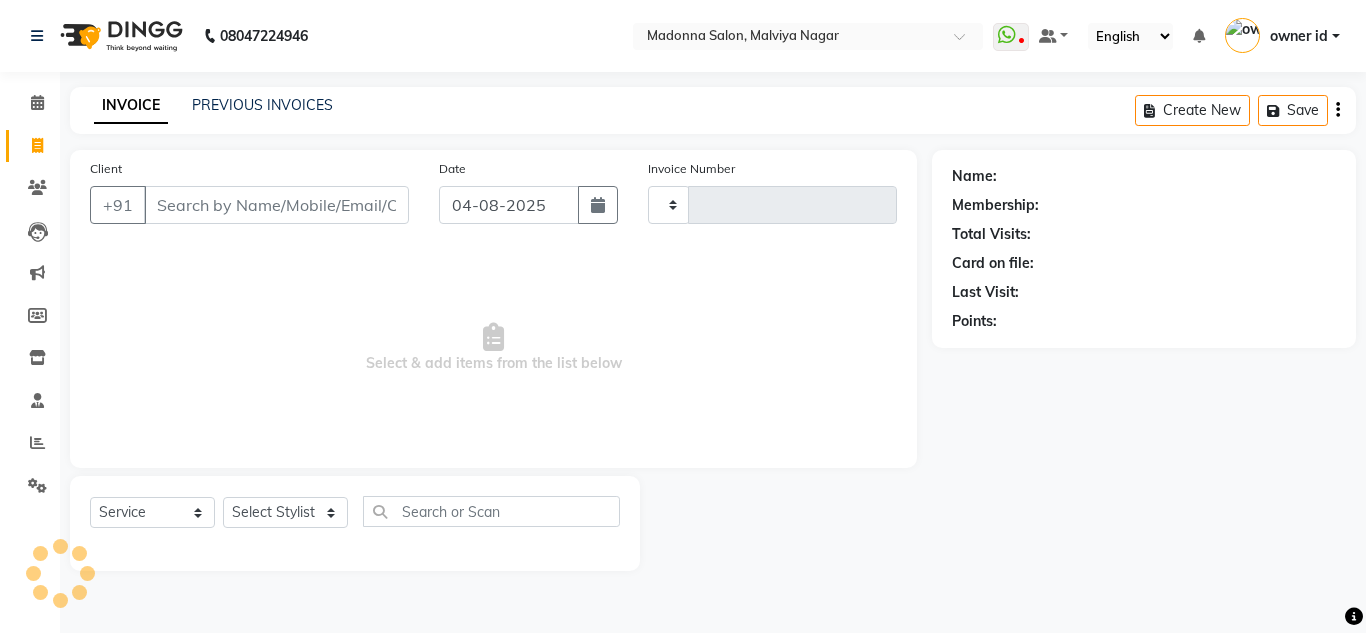 type on "0157" 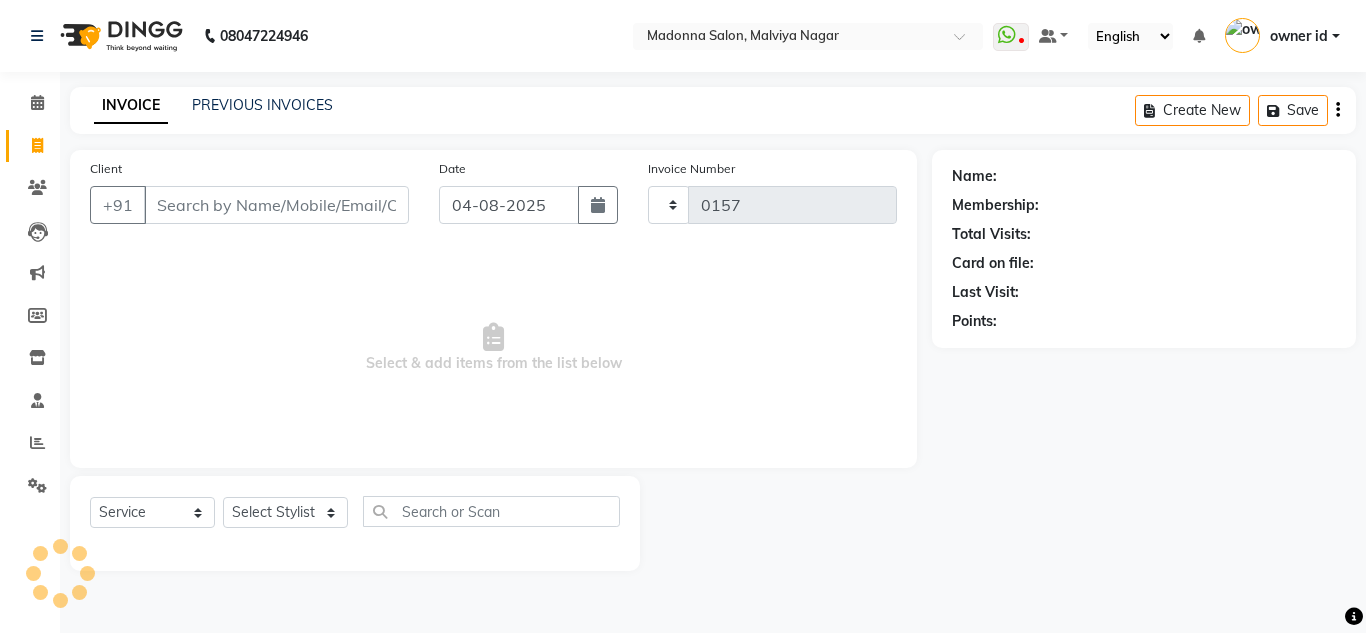 select on "8641" 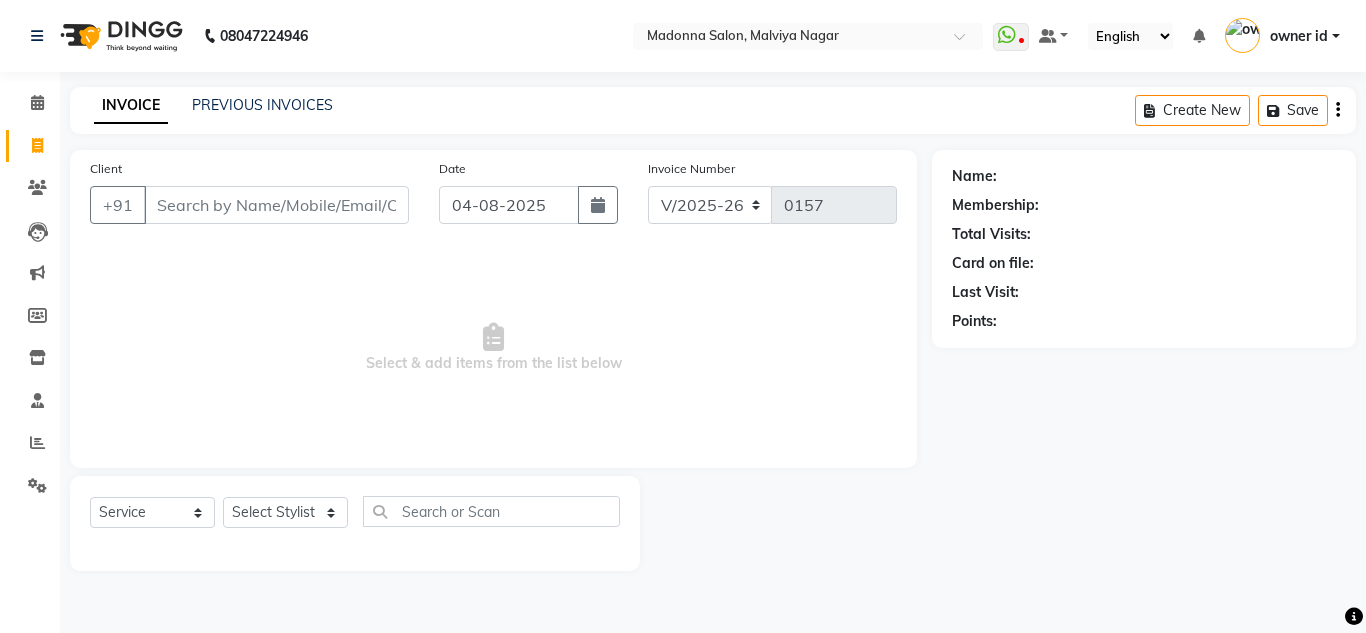 click 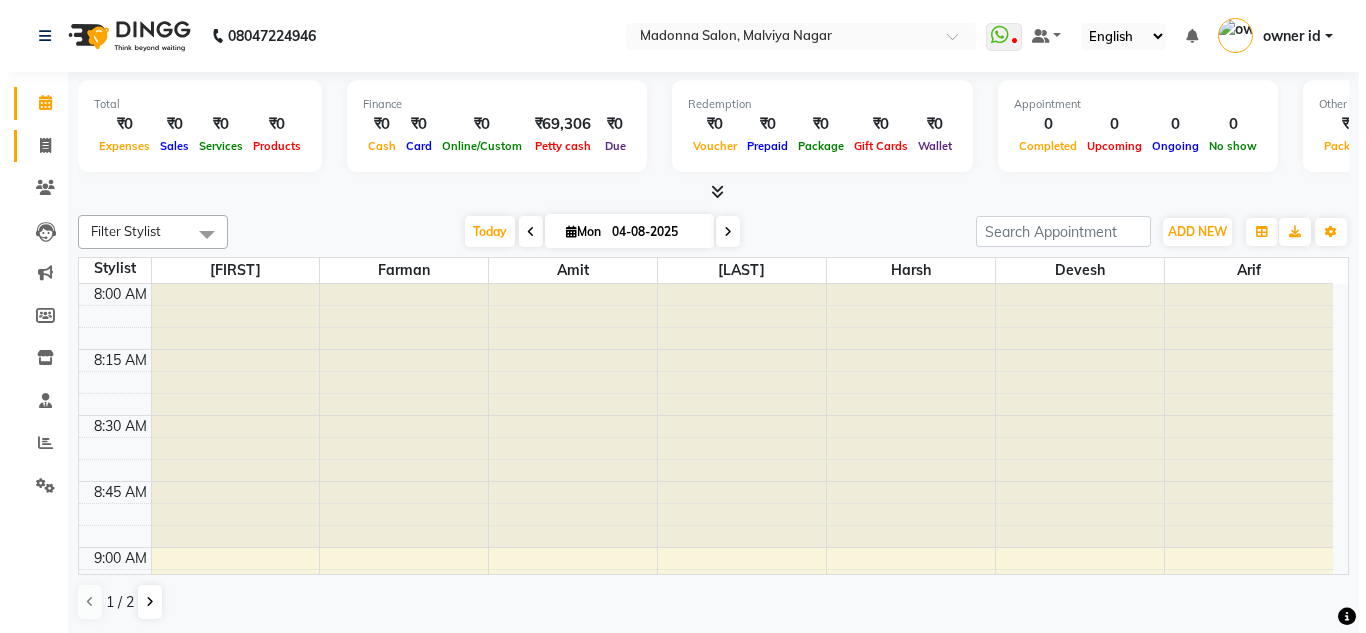 scroll, scrollTop: 0, scrollLeft: 0, axis: both 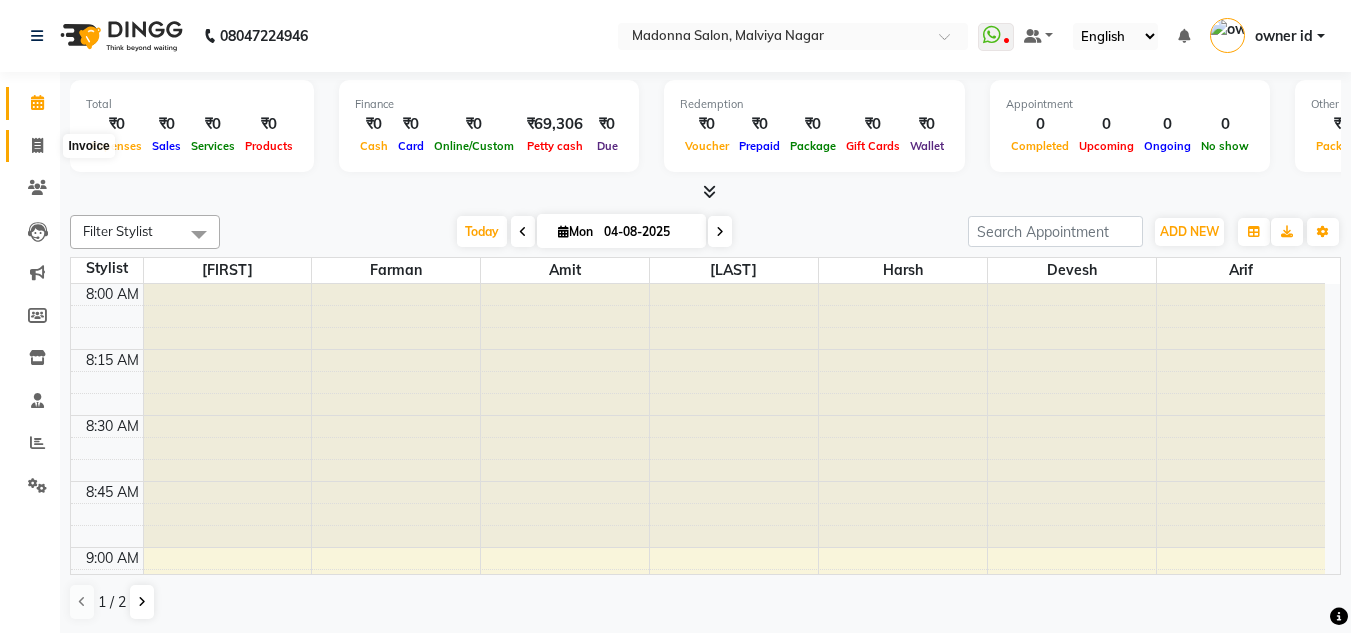 click 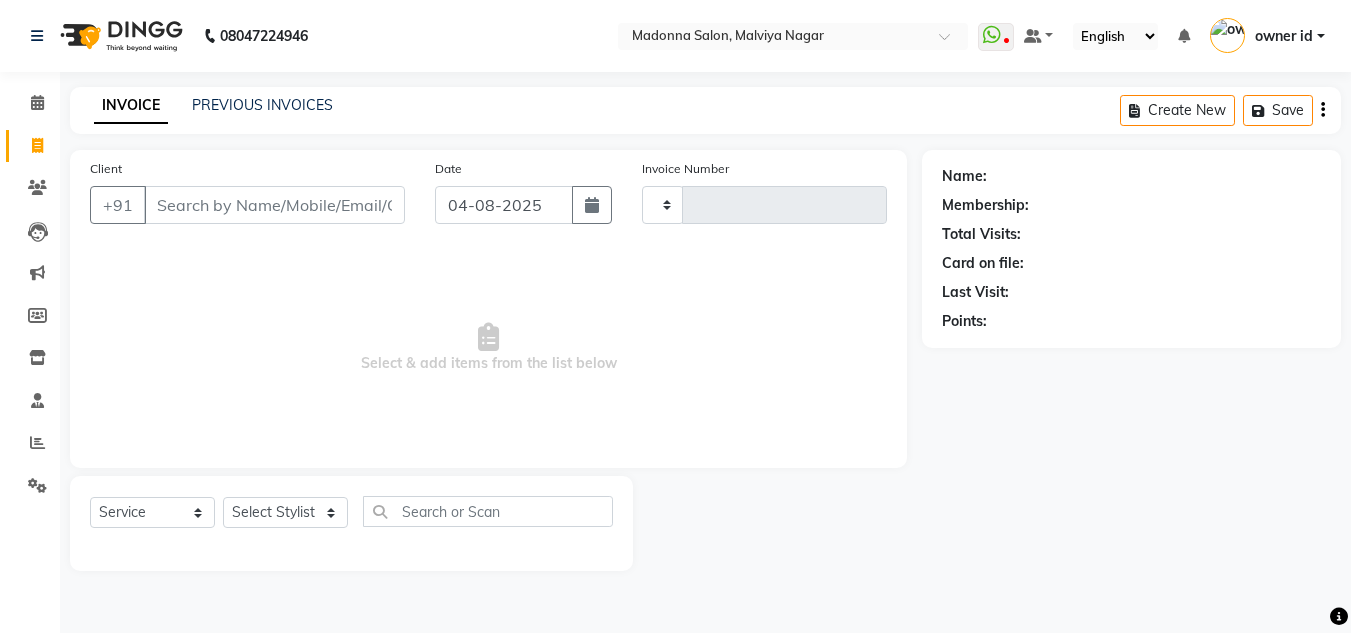 type on "0157" 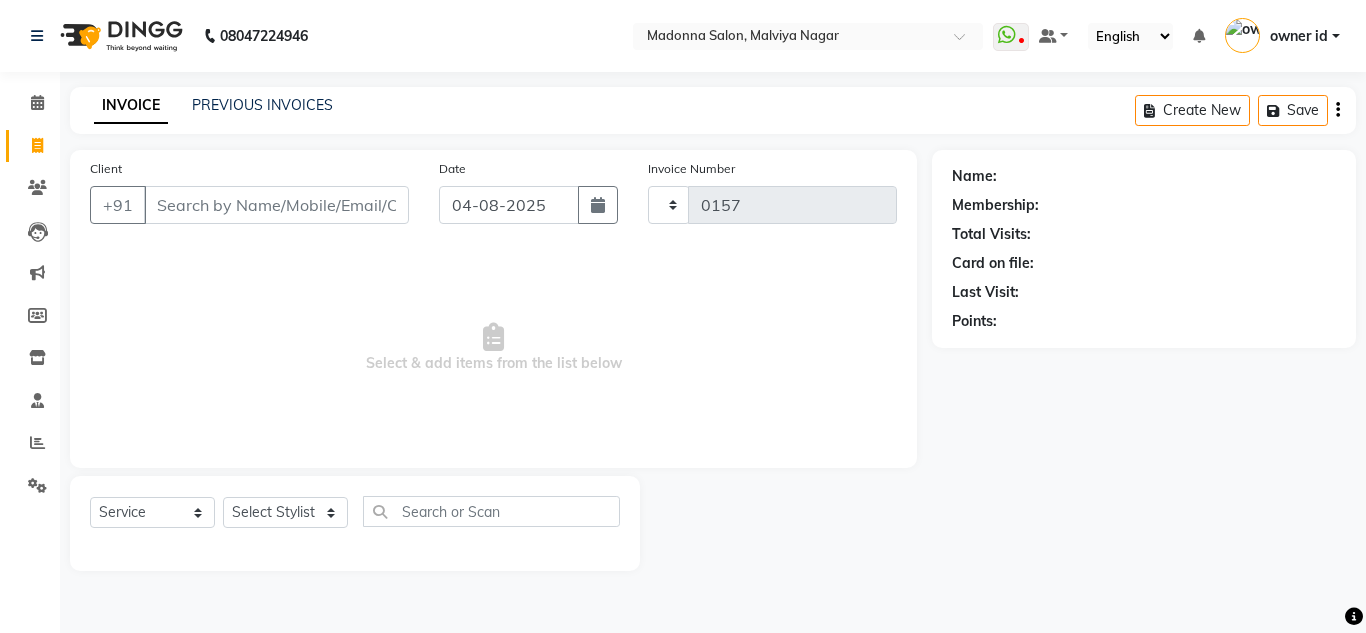 select on "8641" 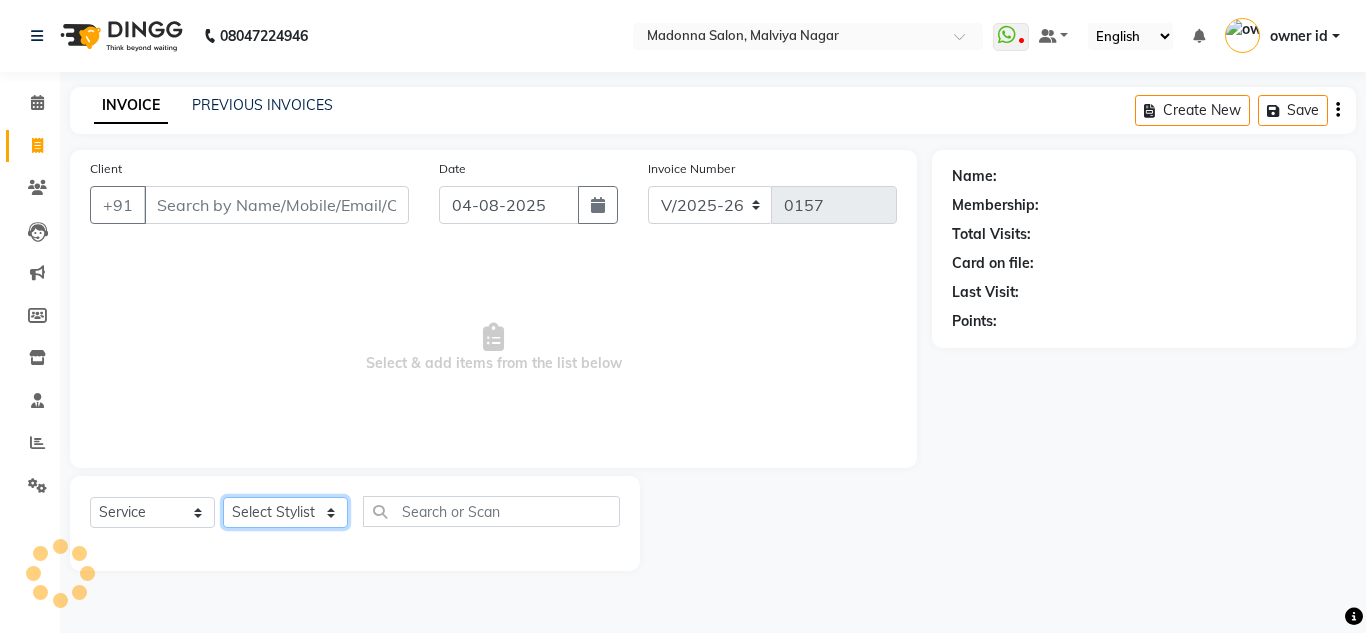click on "Select Stylist Amit Arif Bharti Devesh Farman Harsh  Jaikesh Manager Manoj Nitin Nails owner id Poonam Rihan" 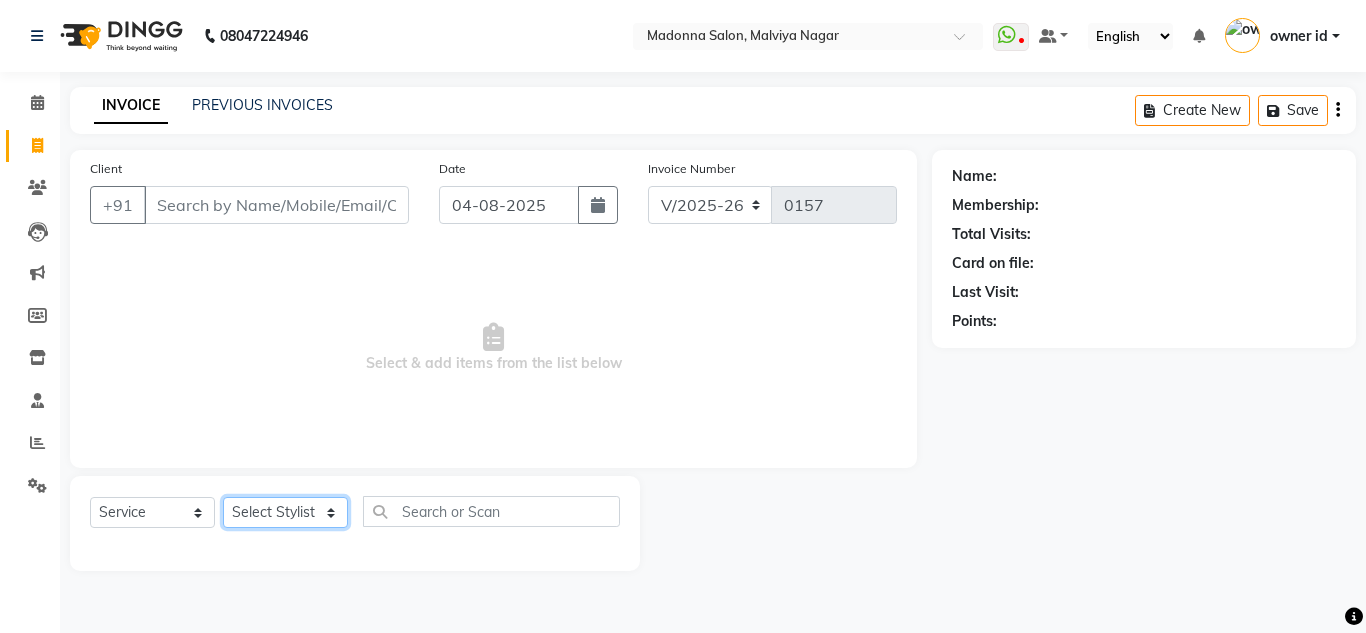 select on "86637" 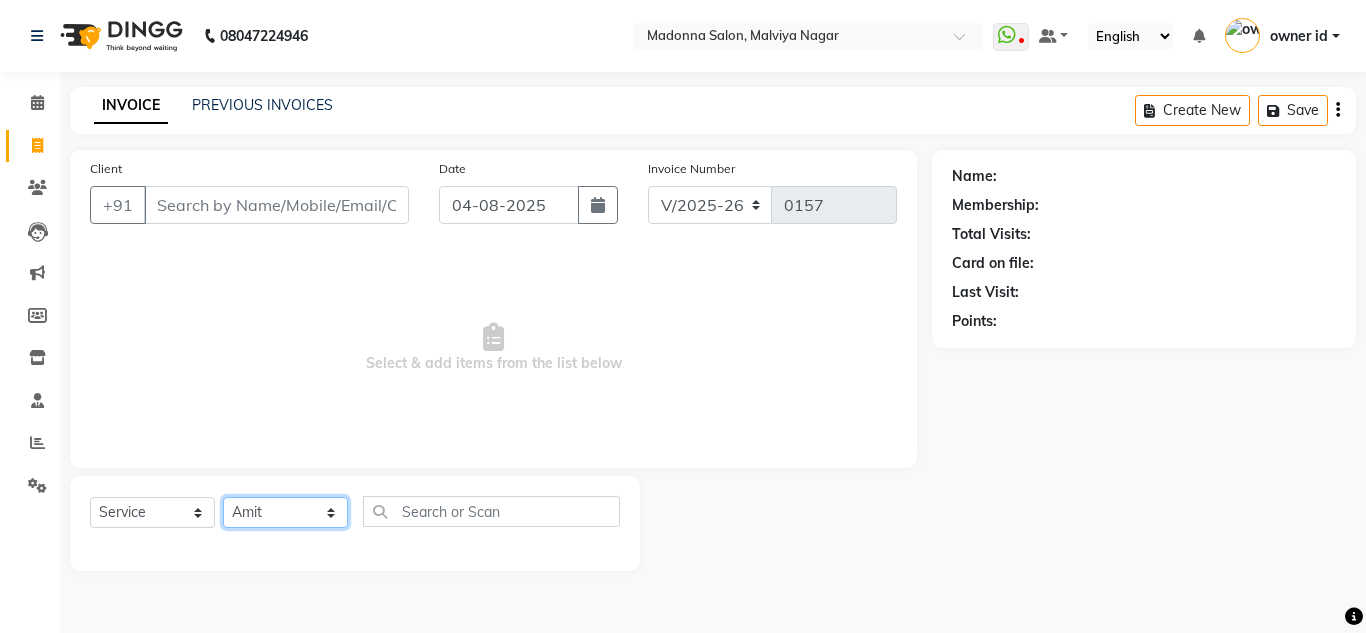 click on "Select Stylist Amit Arif Bharti Devesh Farman Harsh  Jaikesh Manager Manoj Nitin Nails owner id Poonam Rihan" 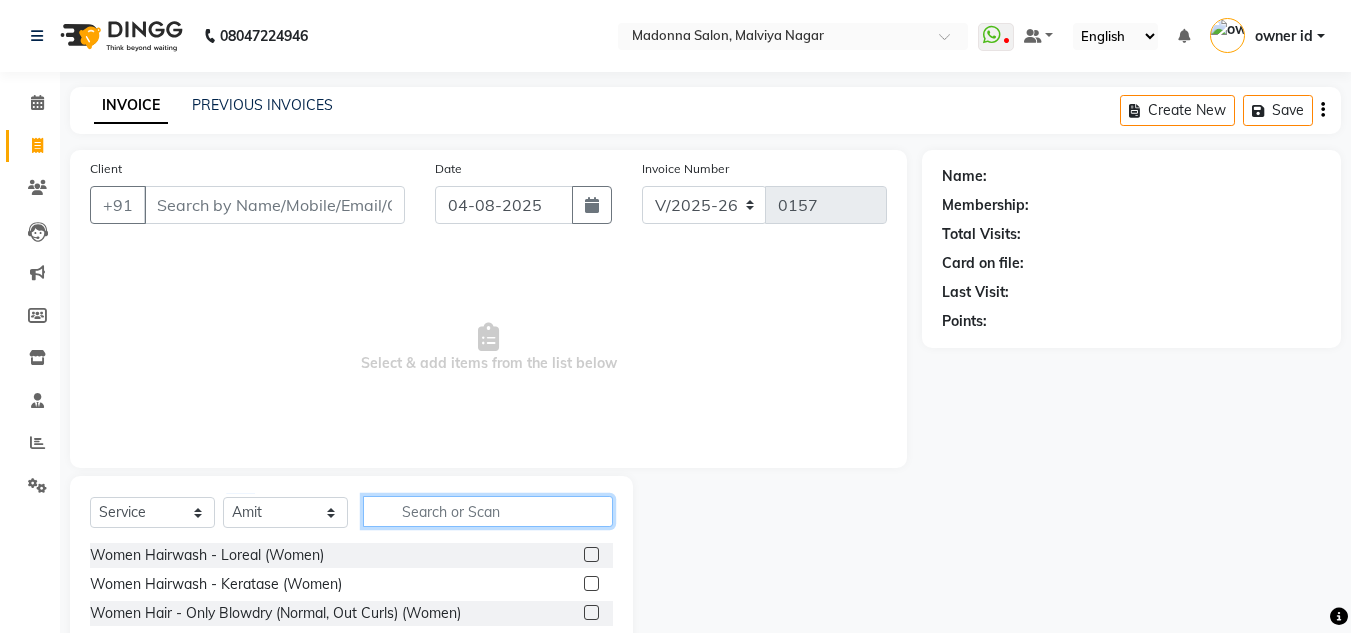 click 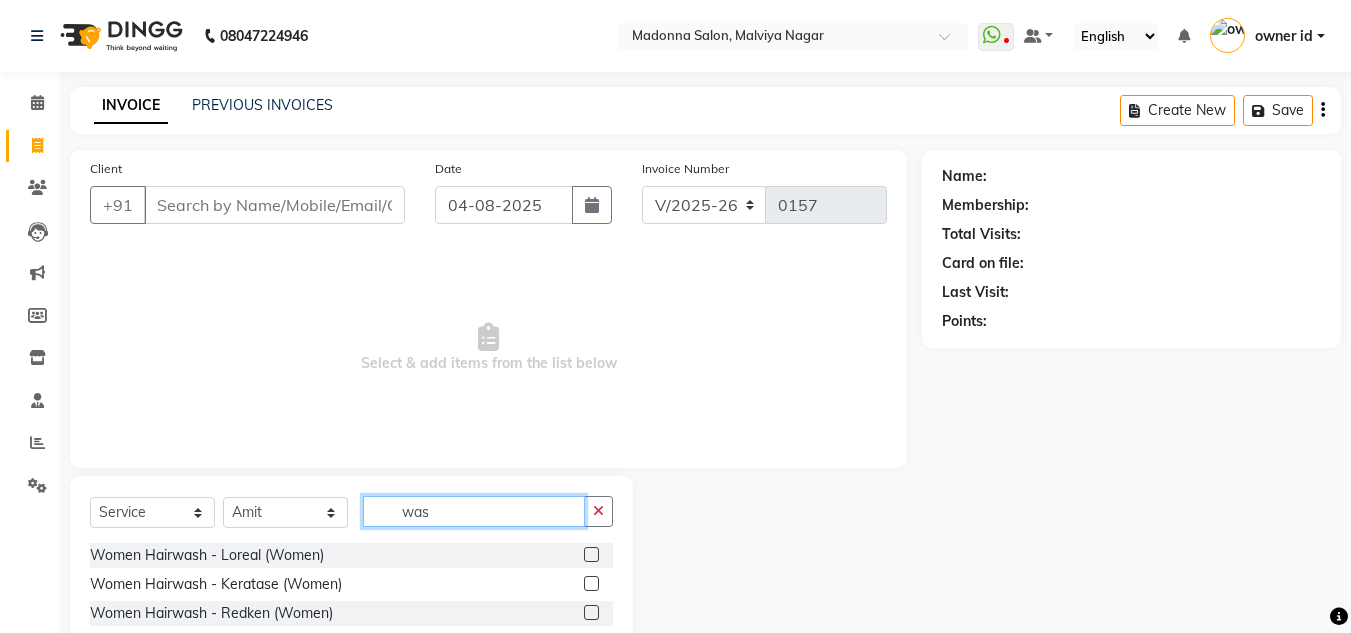 type on "was" 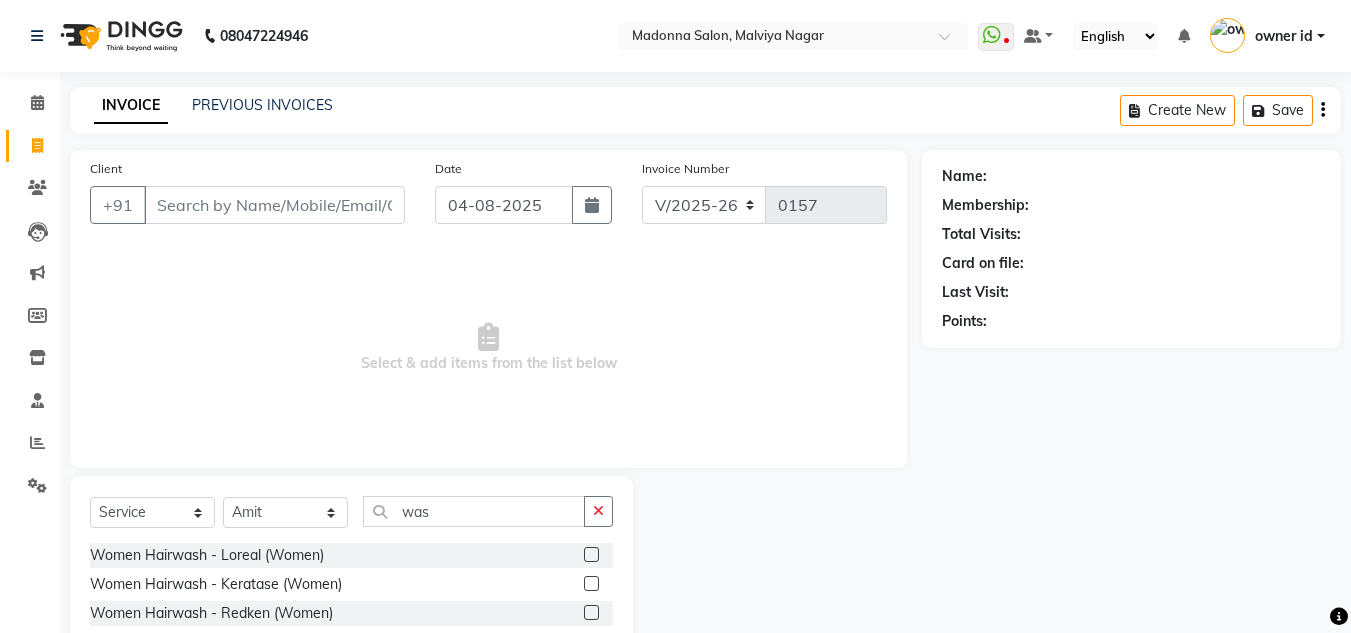 click 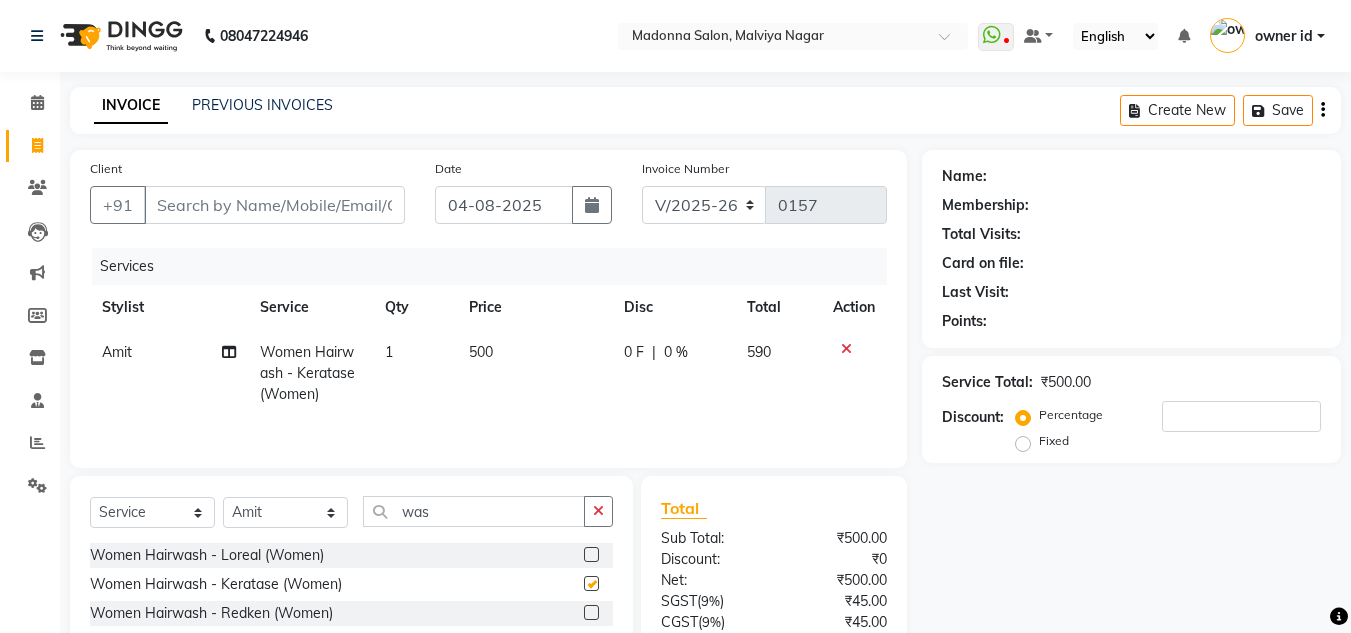 checkbox on "false" 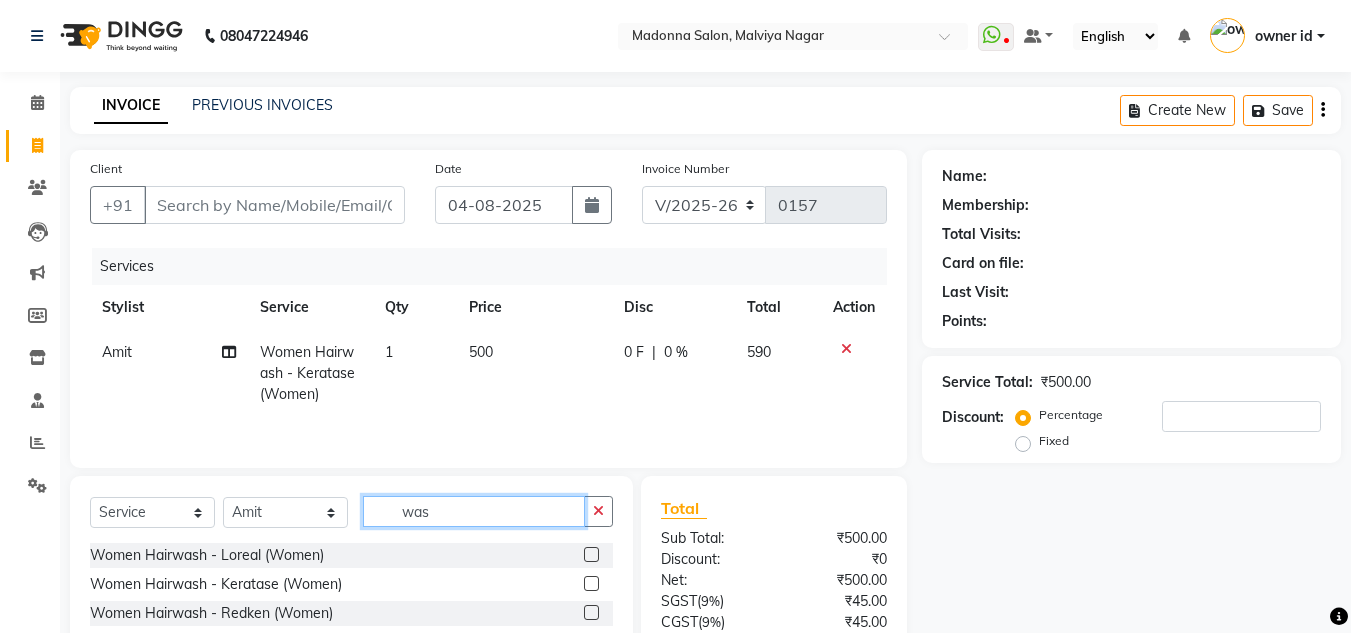 click on "was" 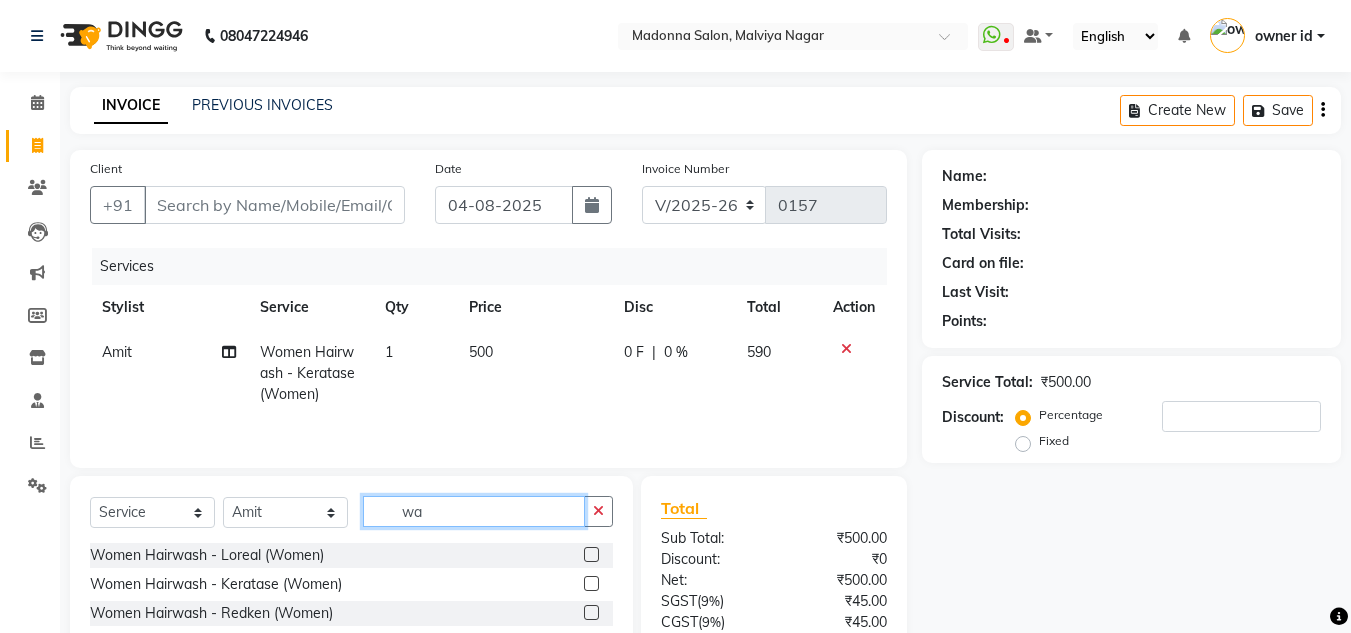 type on "w" 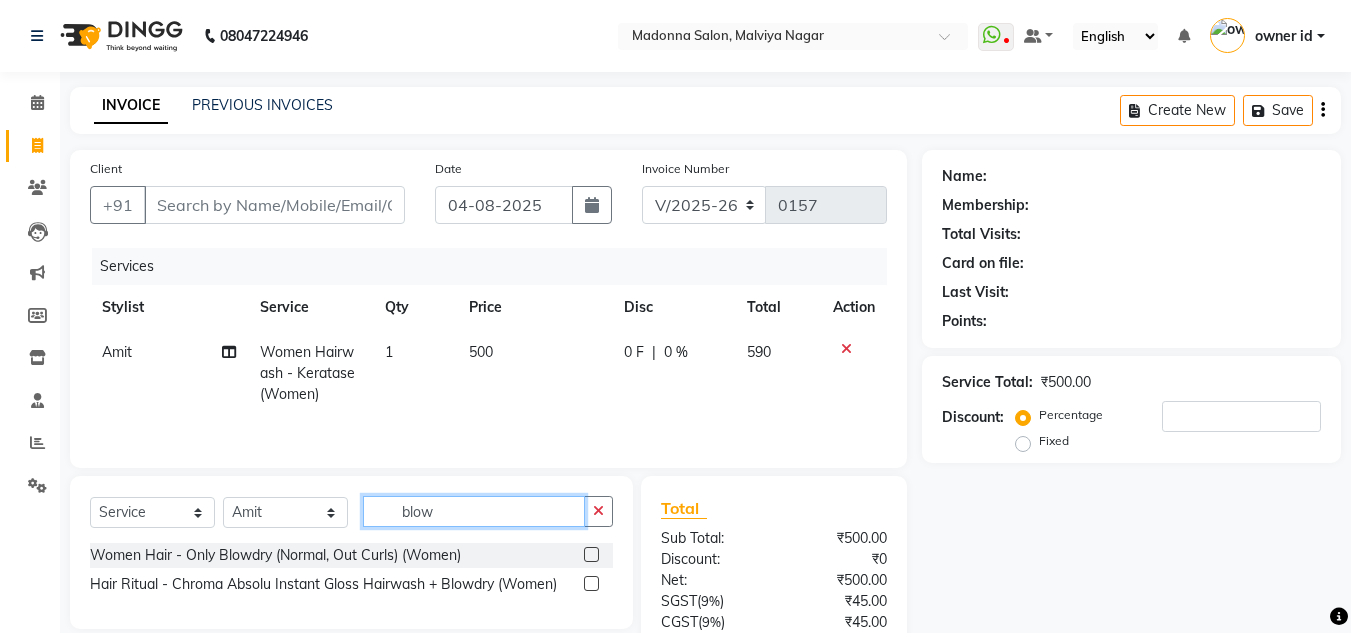 type on "blow" 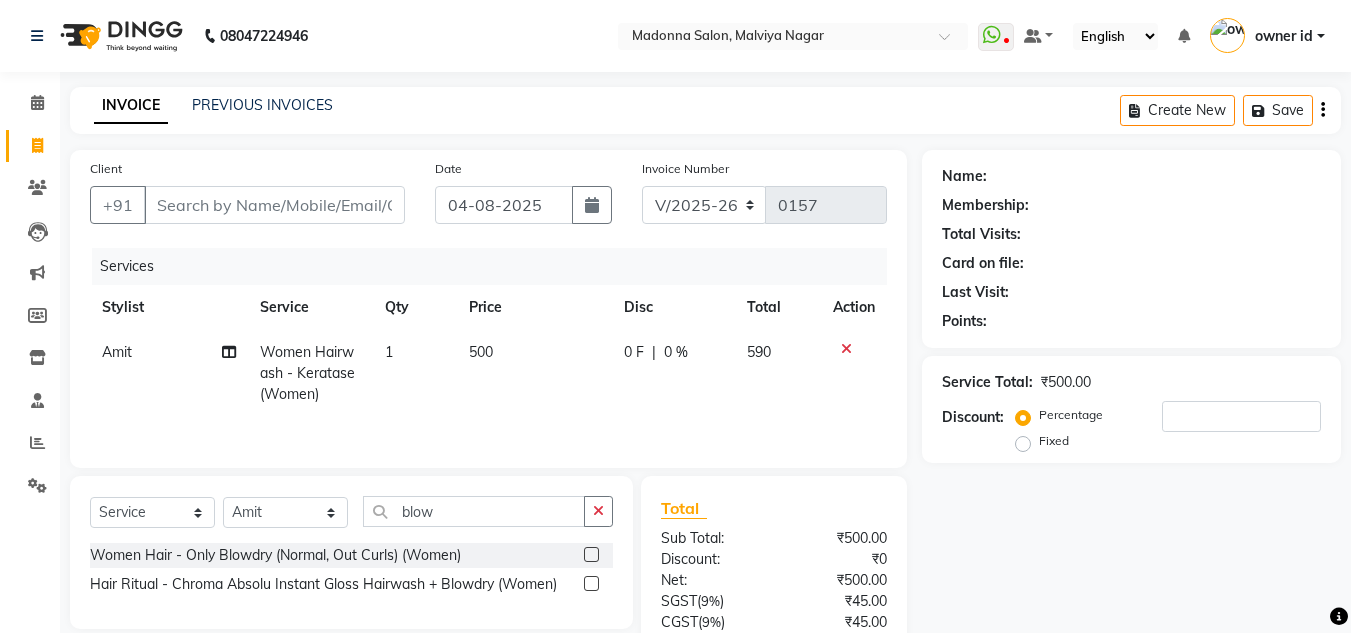 click 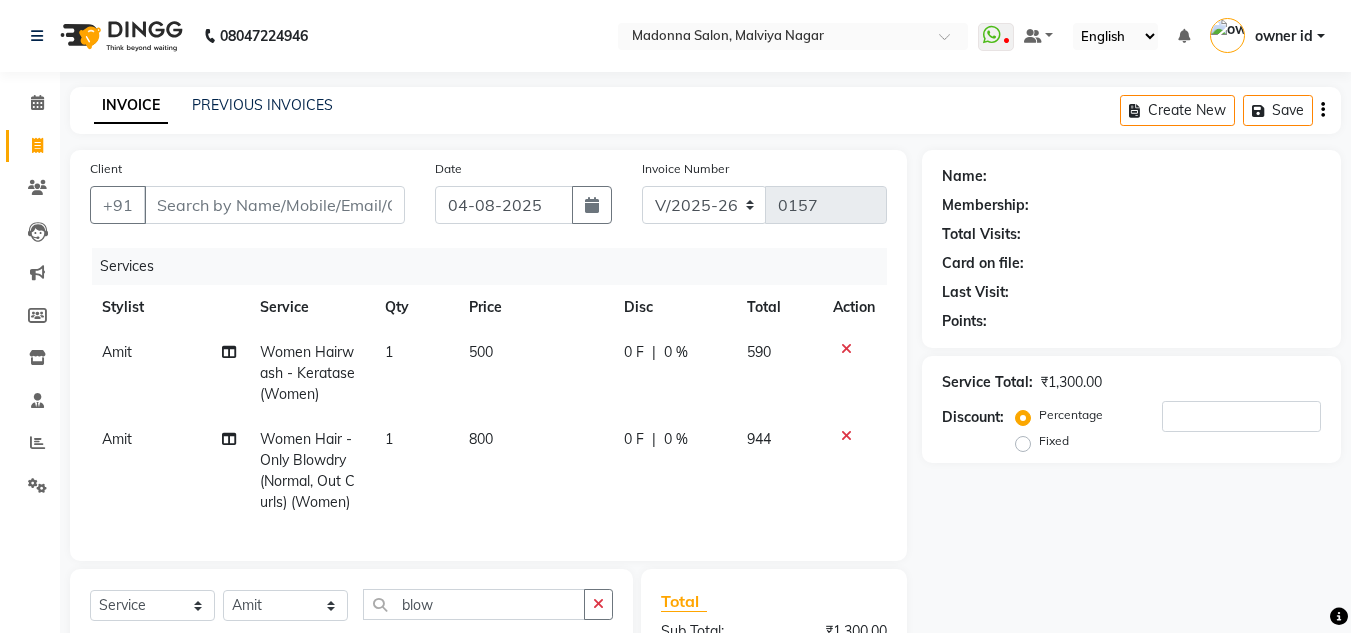 checkbox on "false" 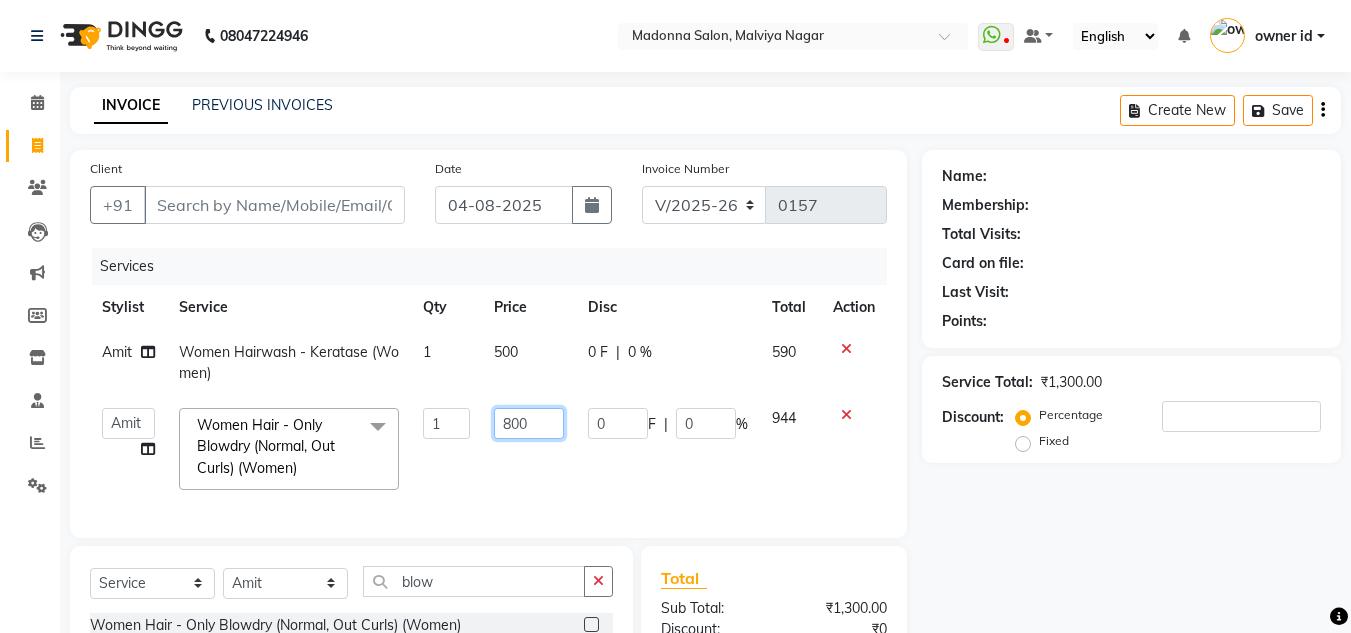 click on "800" 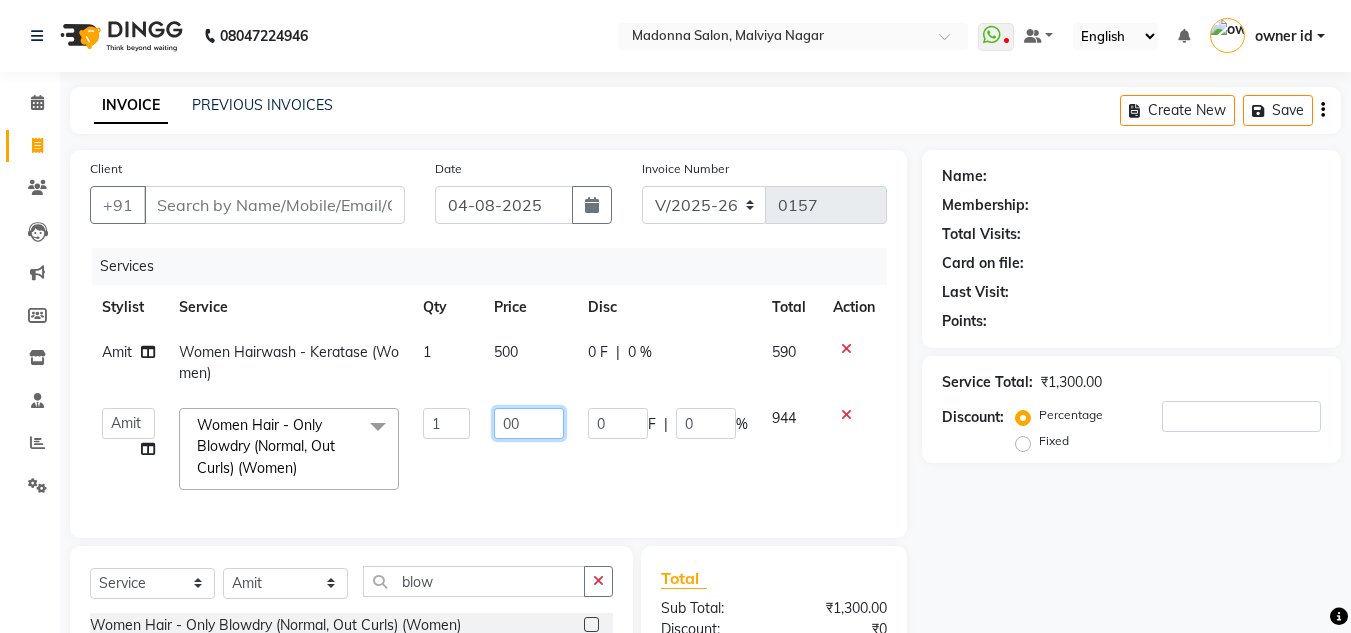 type on "600" 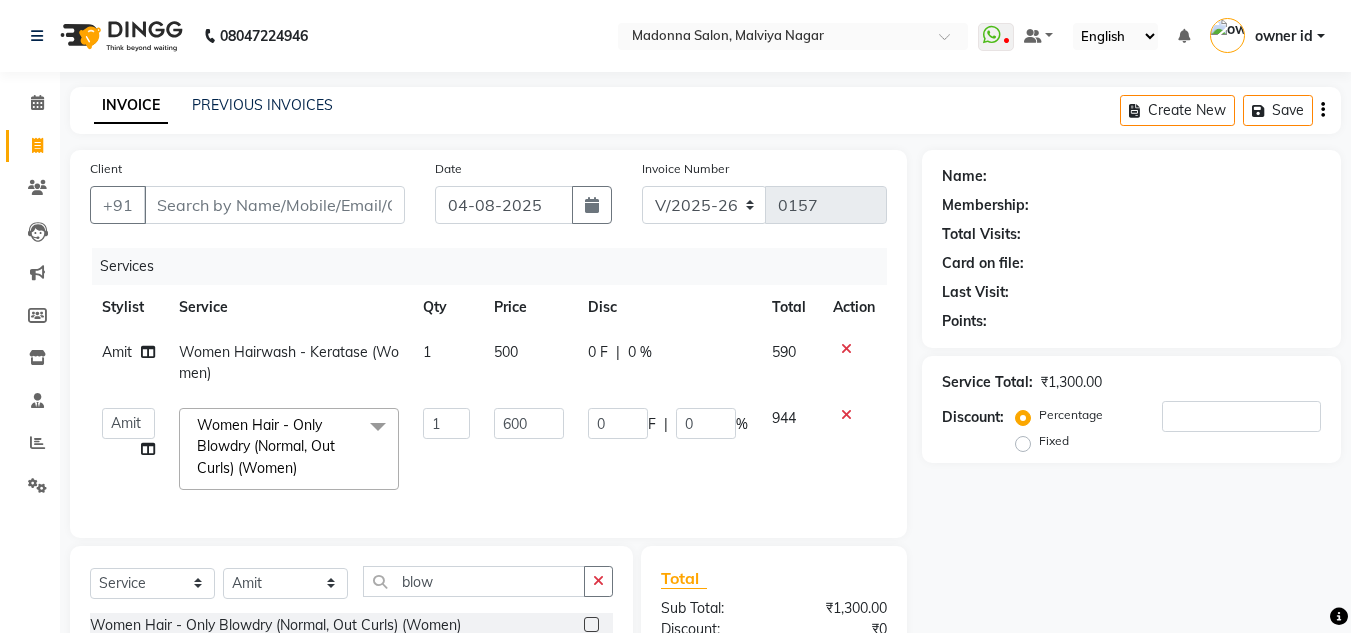 click on "Amit   Arif   Bharti   Devesh   Farman   Harsh    Jaikesh   Manager   Manoj   Nitin Nails   owner id   Poonam   Rihan  Women Hair  - Only Blowdry (Normal, Out Curls) (Women)  x Women Hairwash  - Loreal  (Women) Women Hairwash - Keratase  (Women) Women Hair  - Only Blowdry (Normal, Out Curls) (Women) Women Hair  - Haircut (Women) Women Hair  - Ironing (Women) Women Hair  - Iron Curls / Tong Curls (Women) Women Hair  - Head Oil Massage (olive, coconut) (Women) Women Hair  - Head Oil Massage Bringraj (base olive oil) (Women) Women Hair  - Head Massage Elixir  (Women) Women Hair  - Olaplex Treatment (Women) Pedicure - Foot logic Menicure - Foot logic Women Hairwash - Redken  (Women) Women Hair  - Head Oil Massage (Almond) (Women) NIL Treatment Shampoo Hair Ritual - Chroma Absolu Instant Gloss Hairwash + Blowdry (Women) Hair Ritual - K - Fusio Scrub Instant Detox Ritual (Women) Hair Ritual - K - Express Ritual (Fusio Dose Plus Ritual with Add on Masque) Hair Ritual - K - Premiere Ritual -4800 Ola plex Nail Paint" 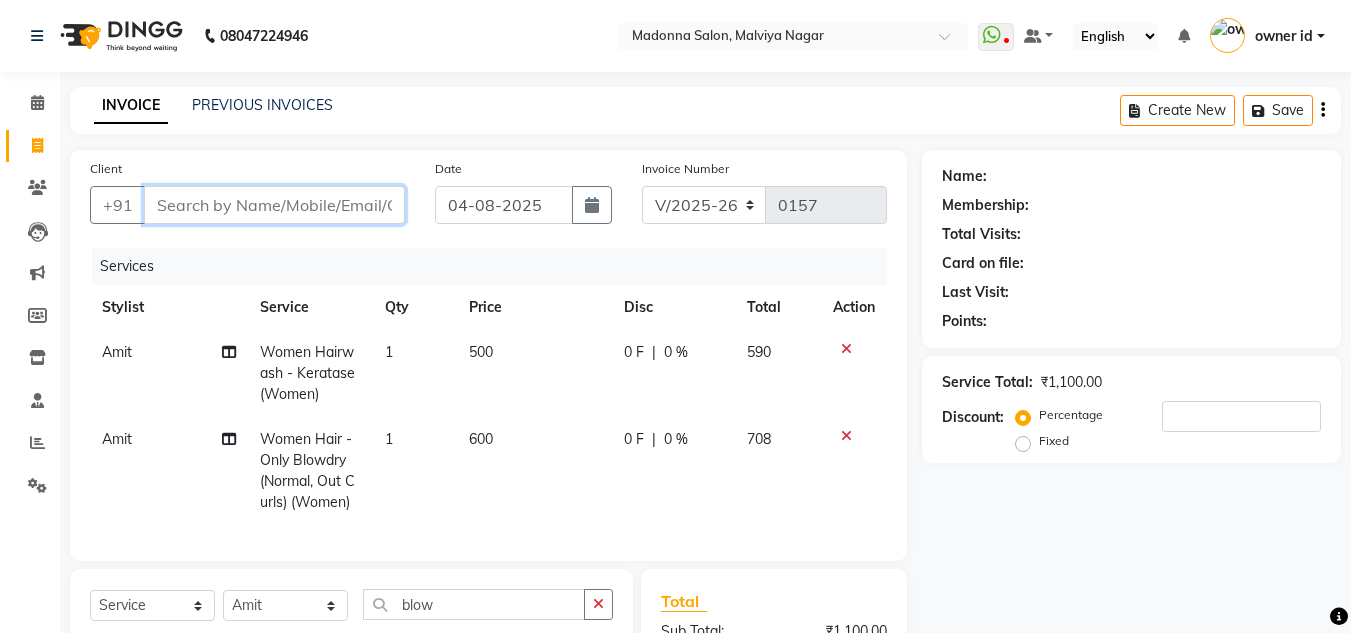 click on "Client" at bounding box center [274, 205] 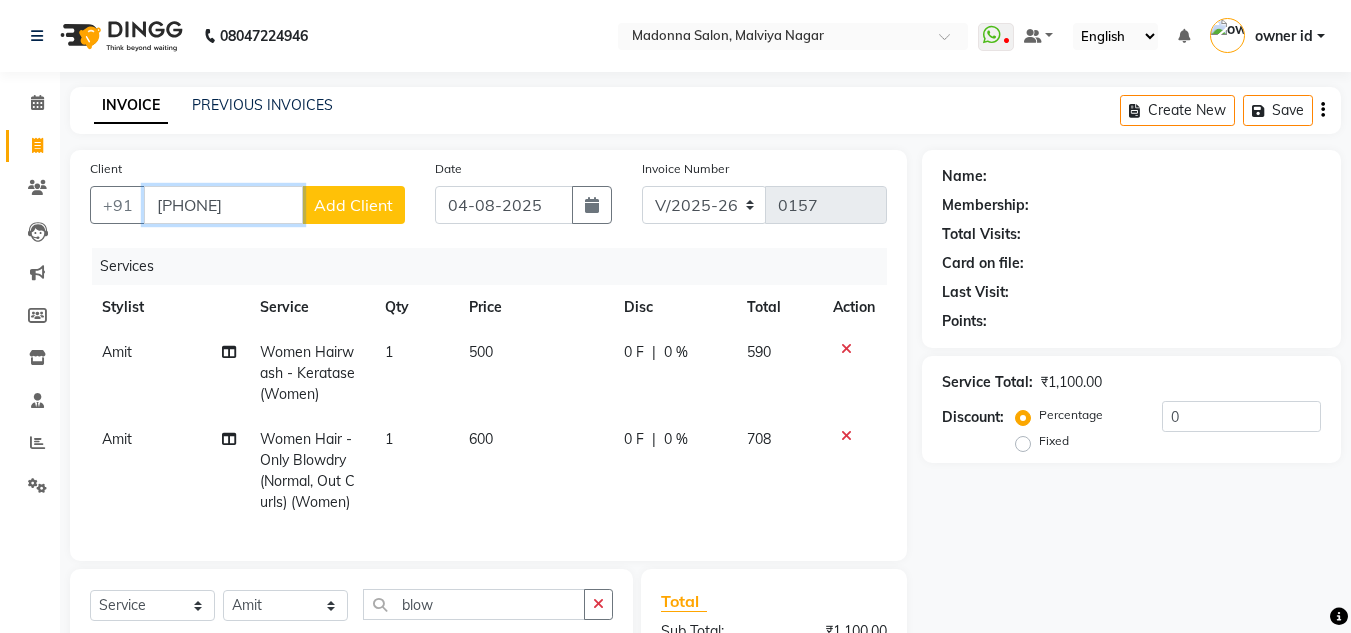 type on "[PHONE]" 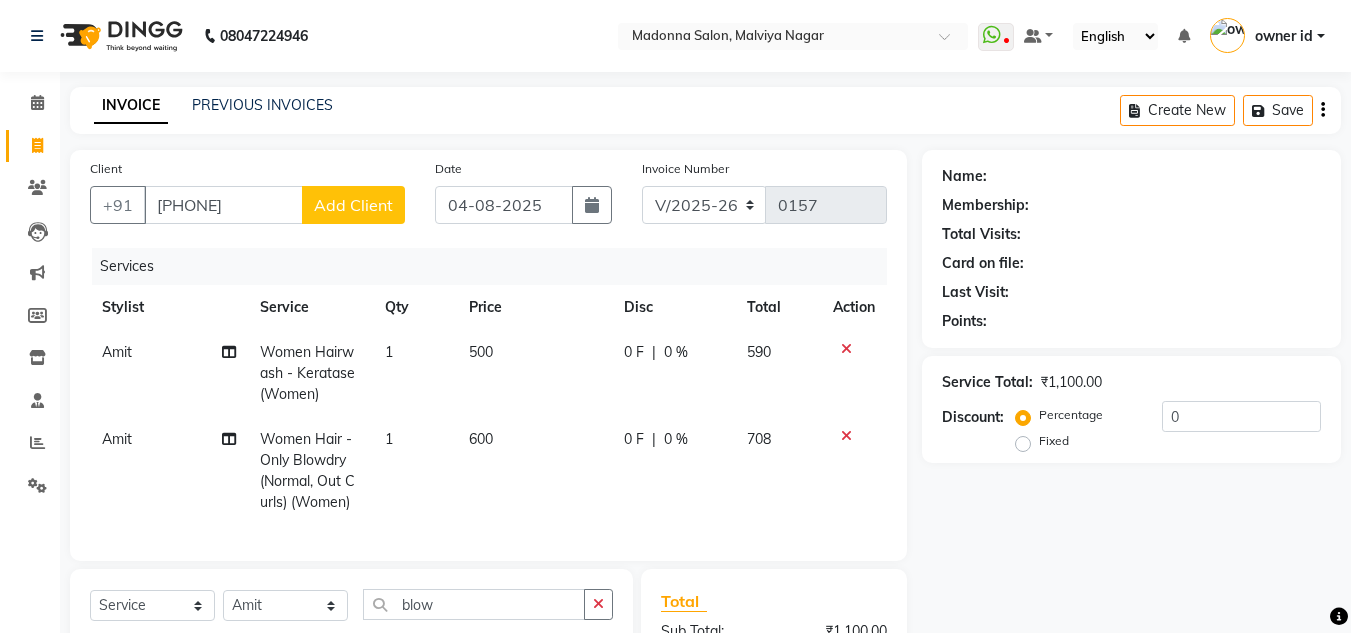 click on "Add Client" 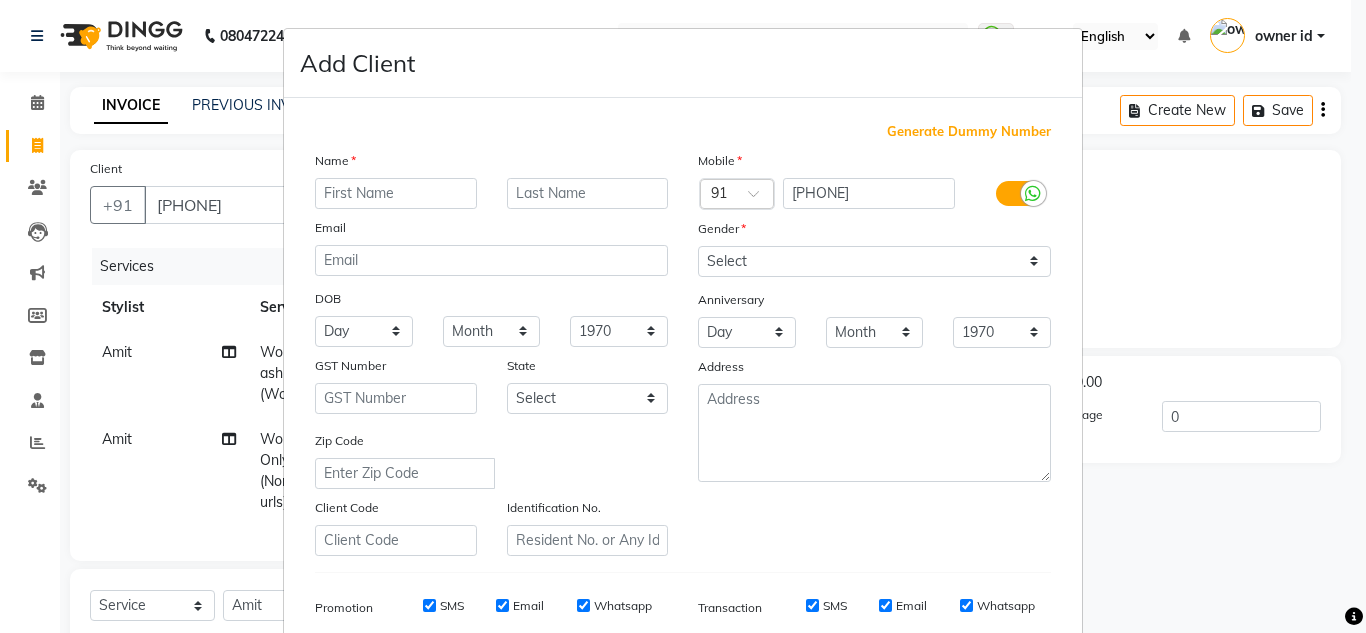 click at bounding box center [396, 193] 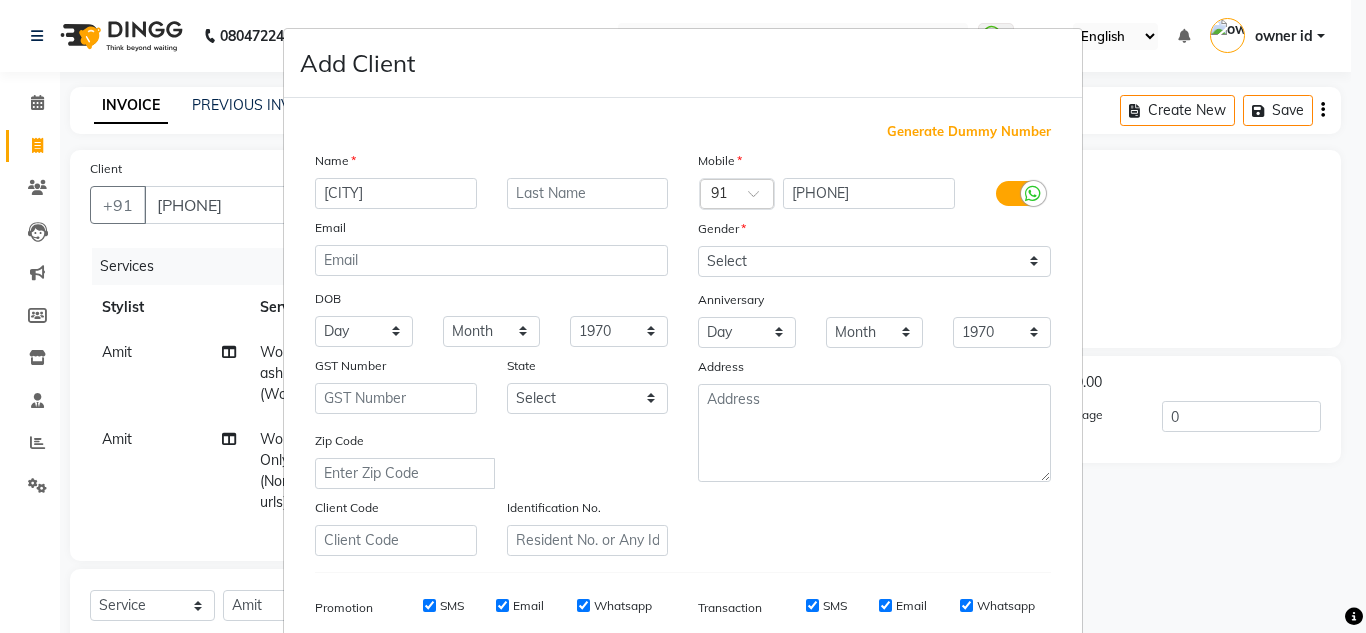 type on "[CITY]" 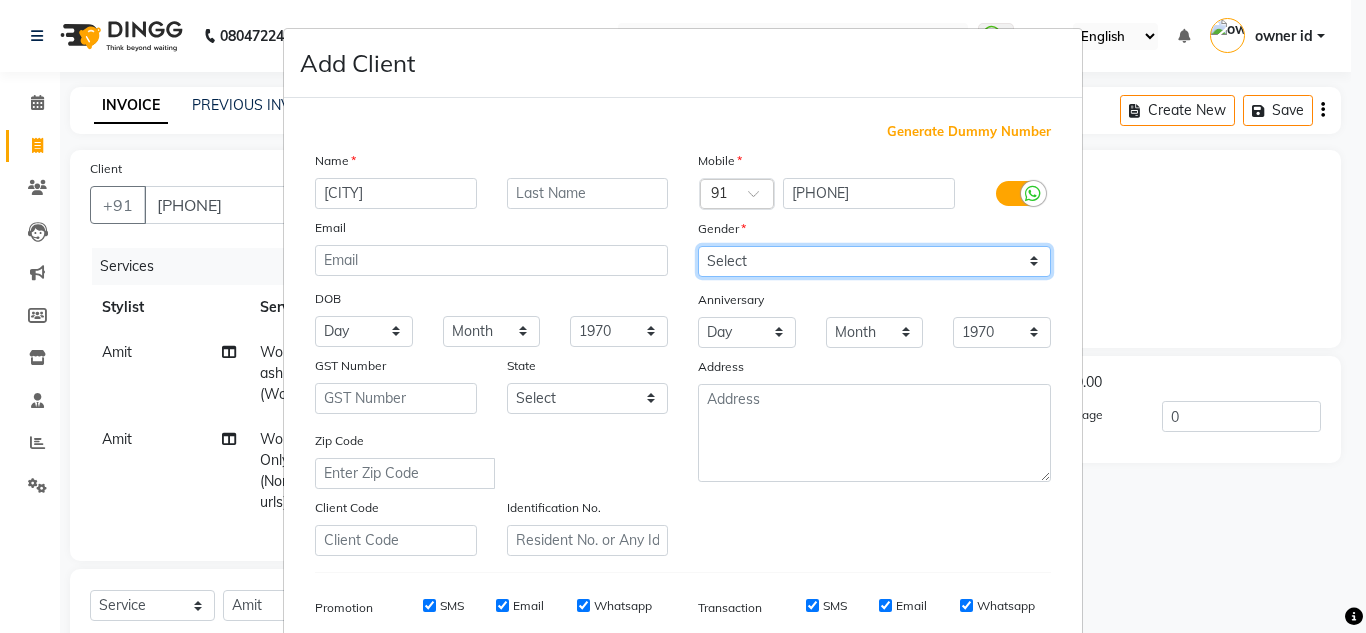 click on "Select Male Female Other Prefer Not To Say" at bounding box center [874, 261] 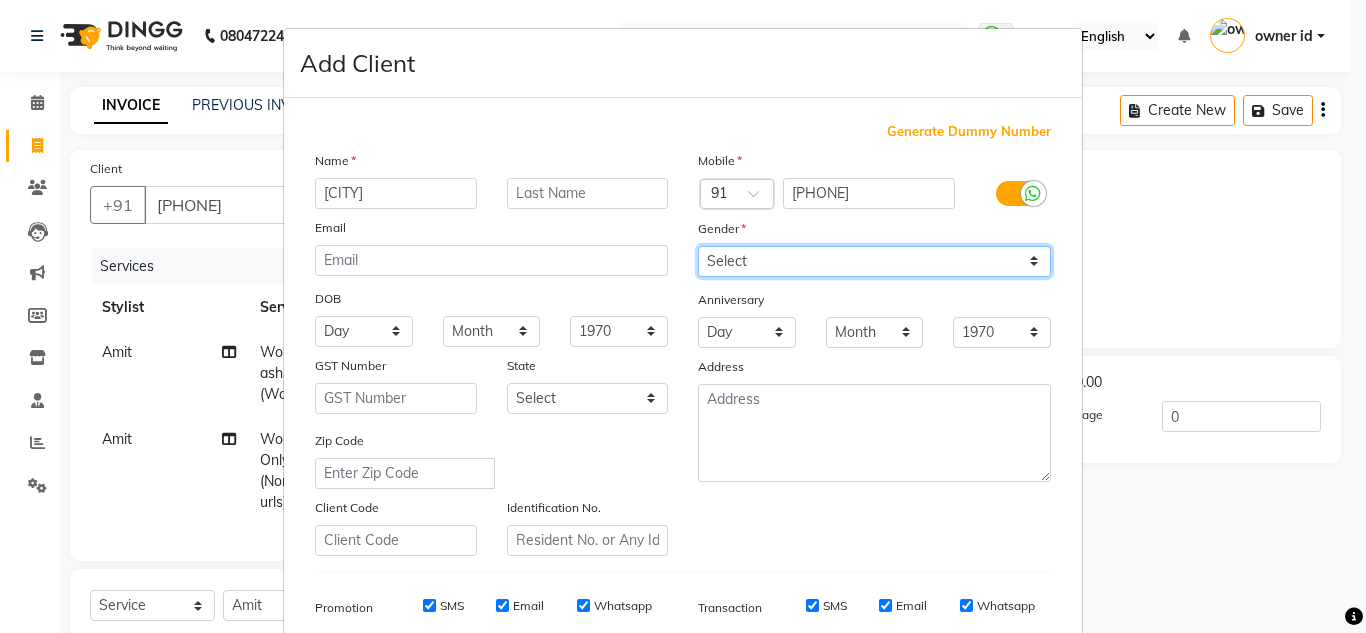 select on "female" 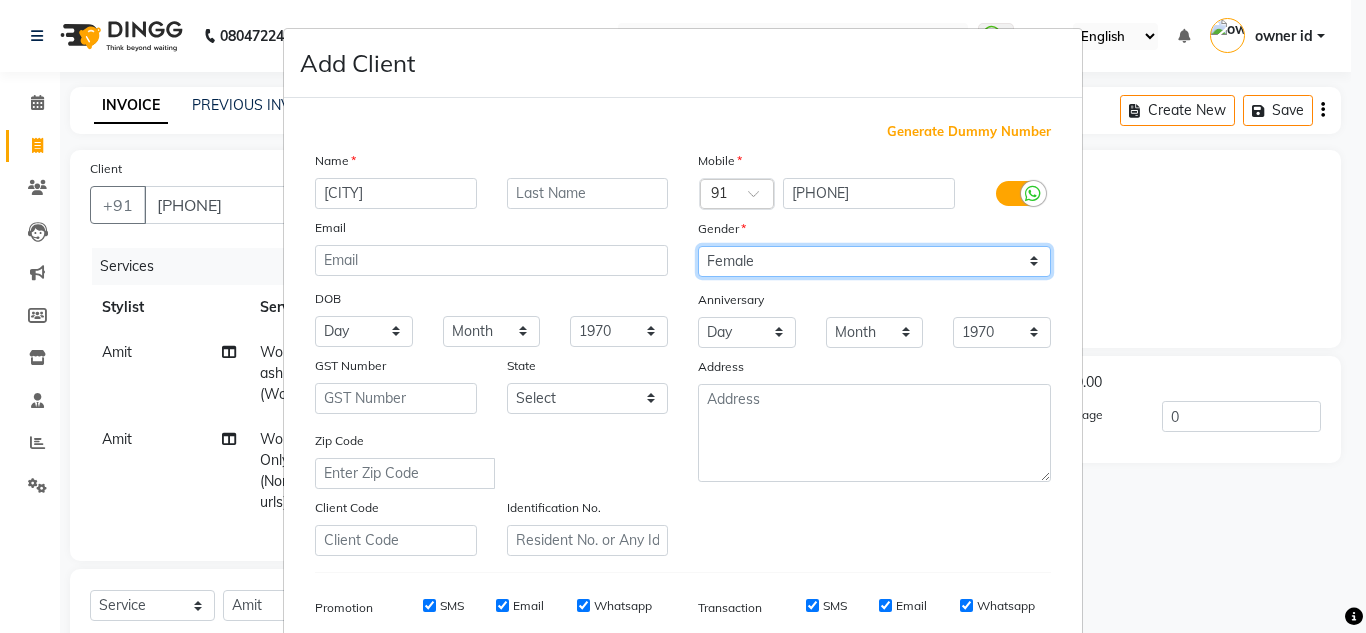 click on "Select Male Female Other Prefer Not To Say" at bounding box center (874, 261) 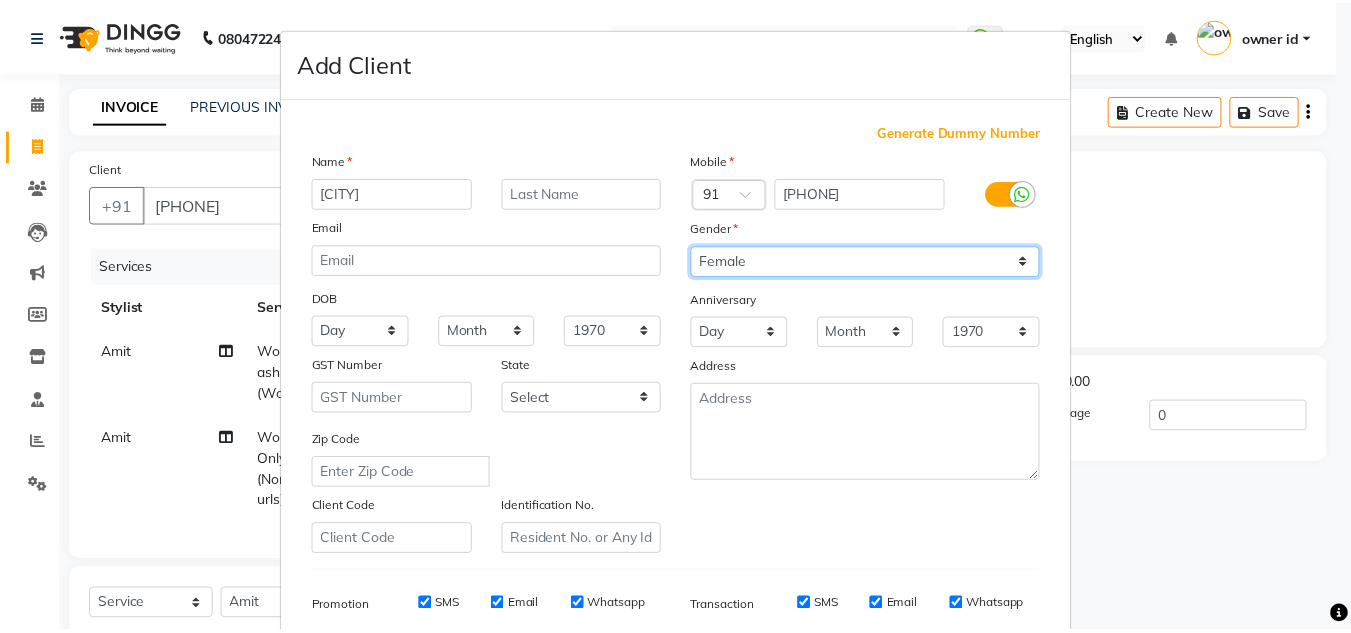 scroll, scrollTop: 290, scrollLeft: 0, axis: vertical 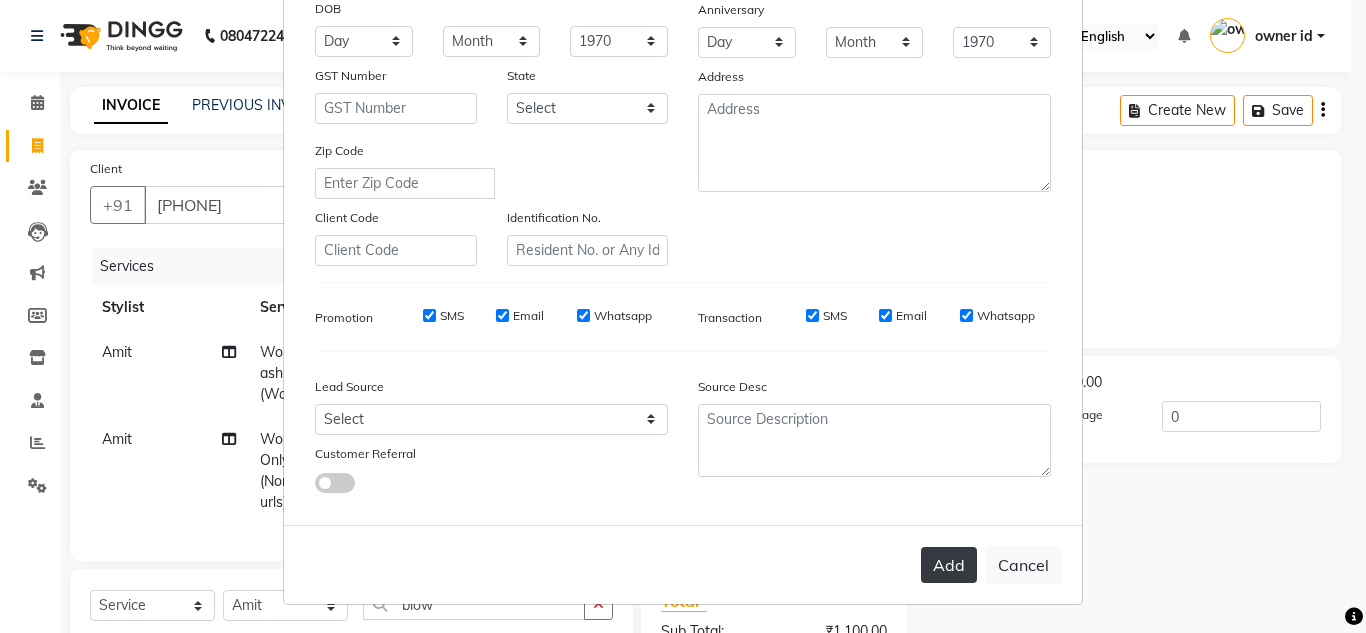 click on "Add" at bounding box center (949, 565) 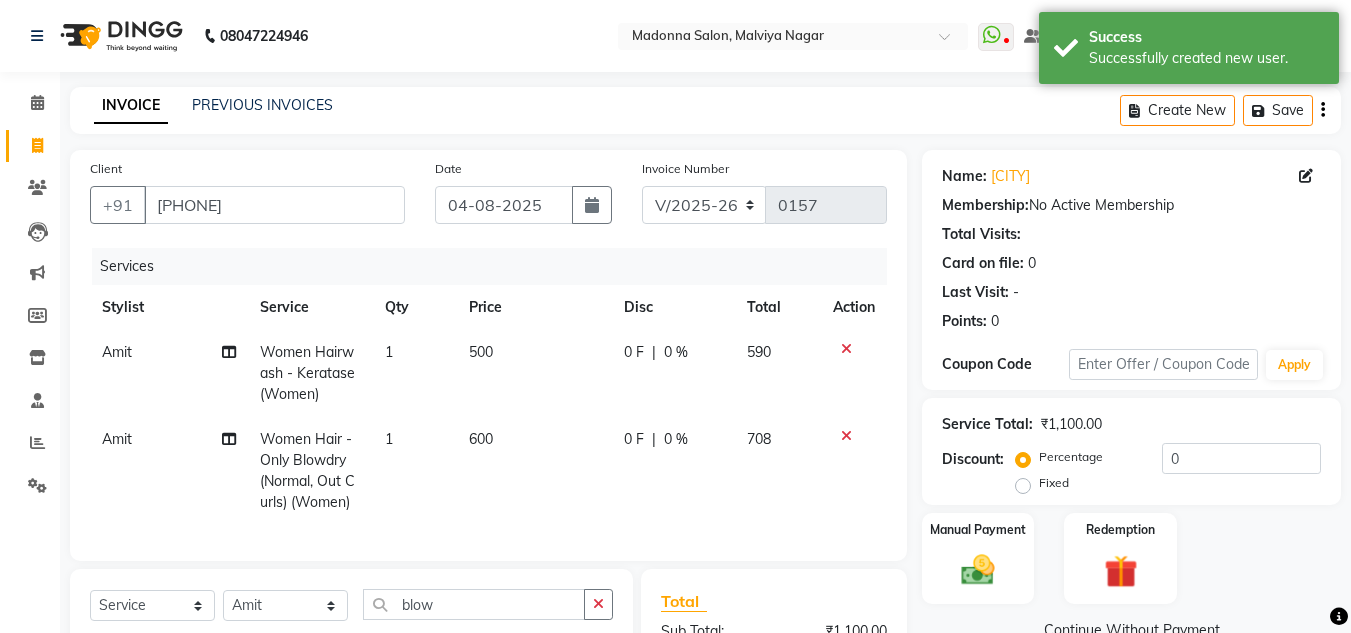 click on "600" 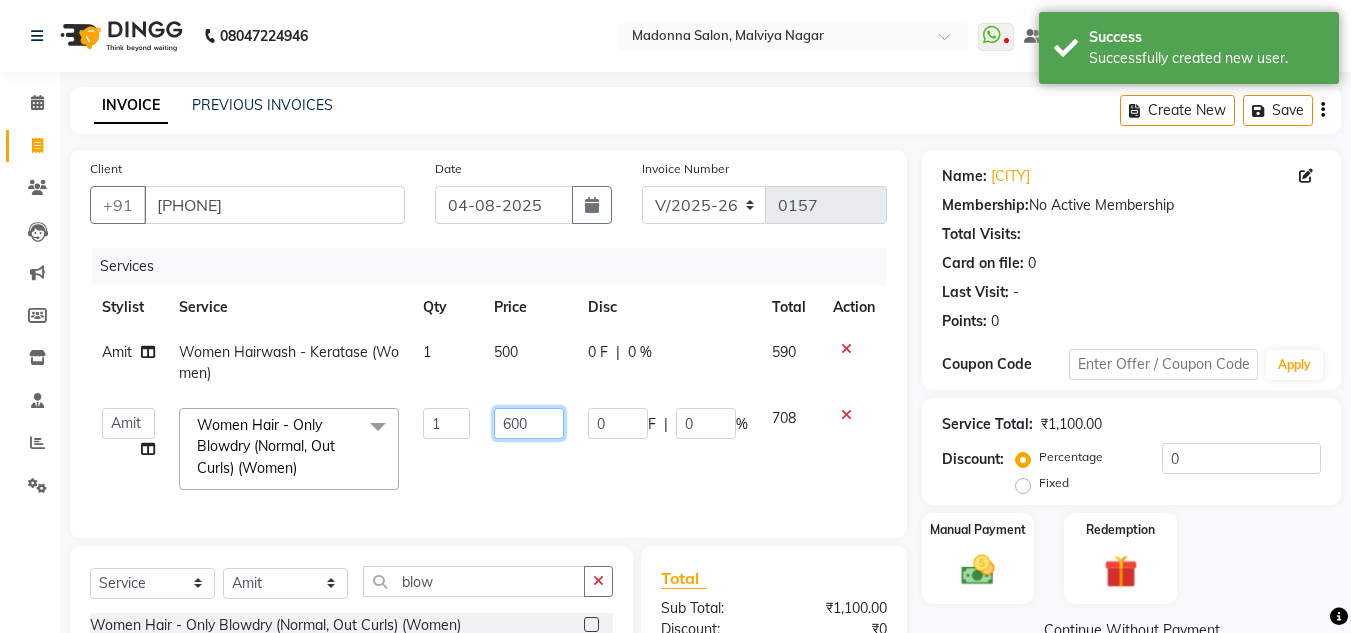 click on "600" 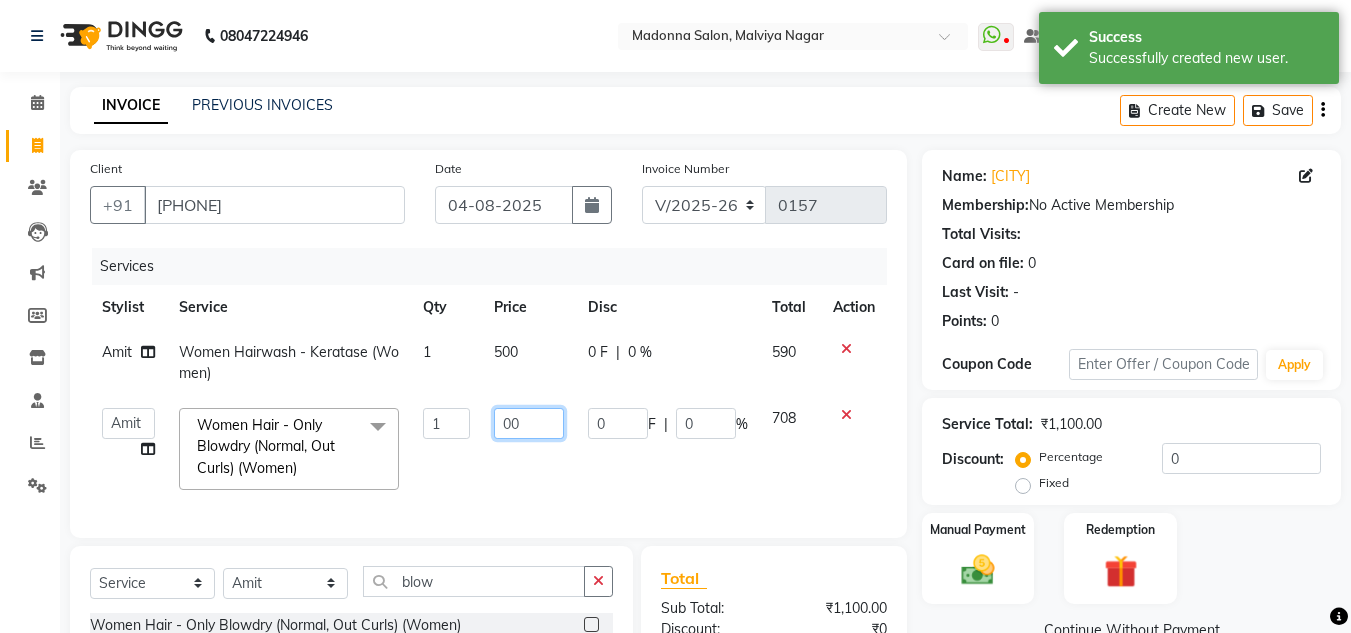 type on "700" 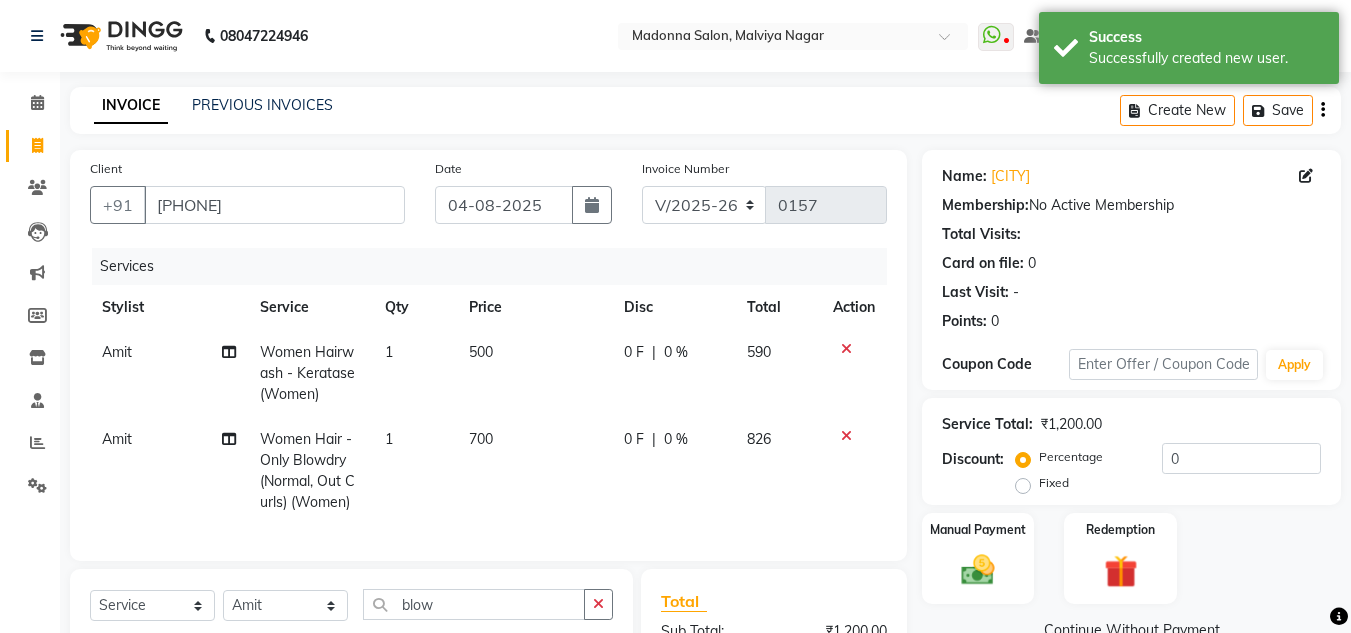 click on "826" 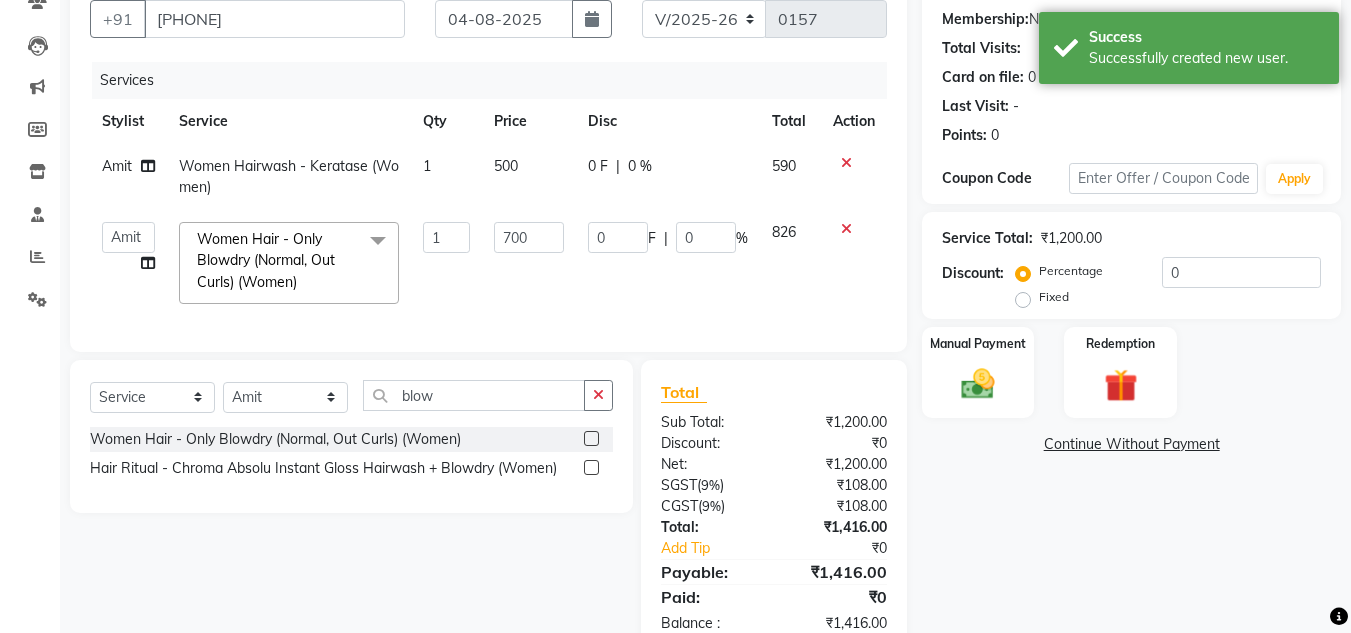 scroll, scrollTop: 190, scrollLeft: 0, axis: vertical 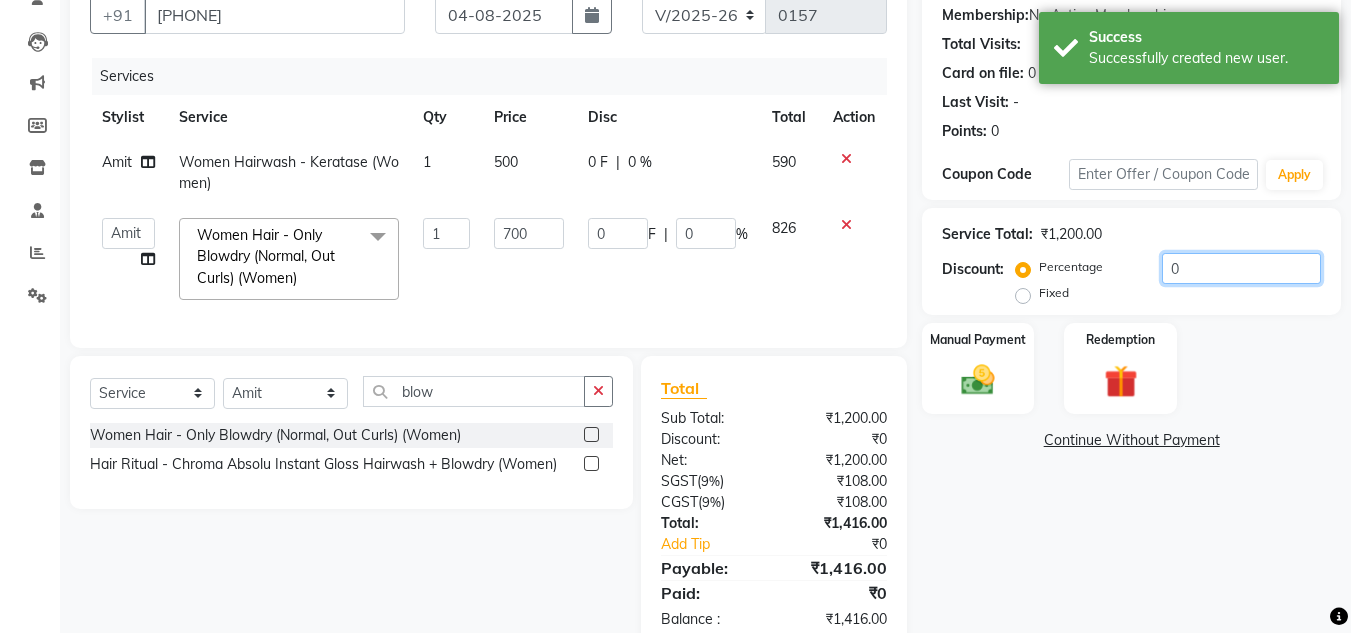 click on "0" 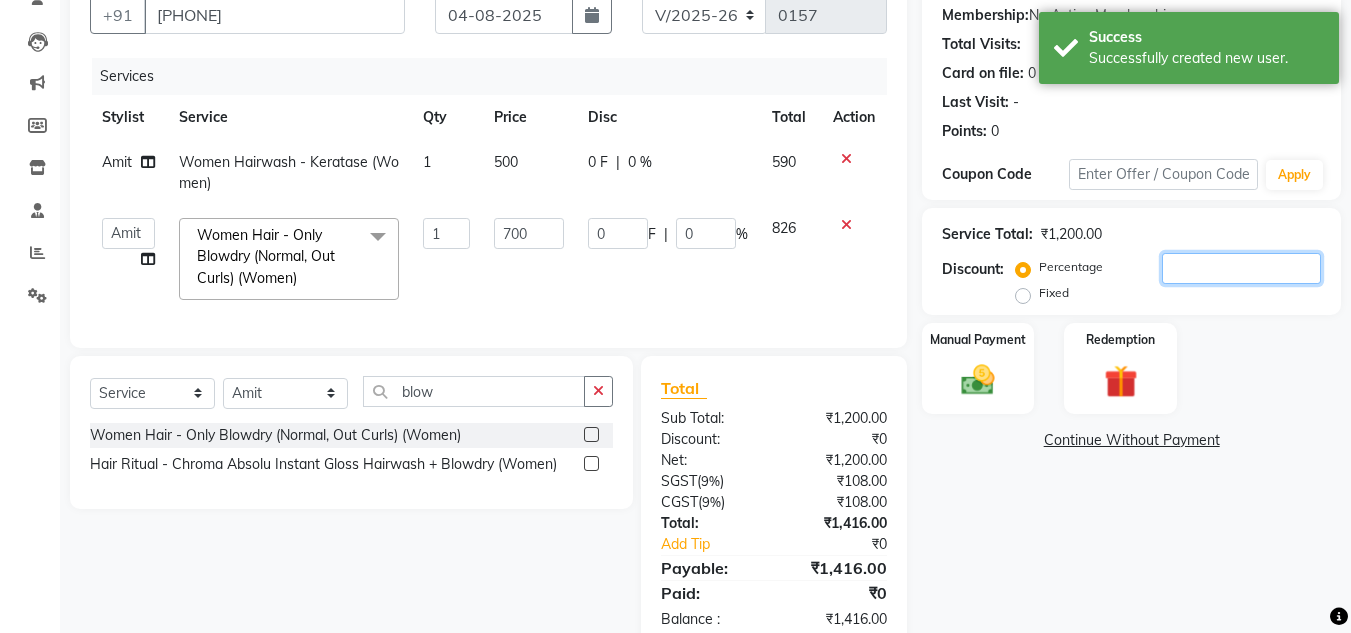 type on "2" 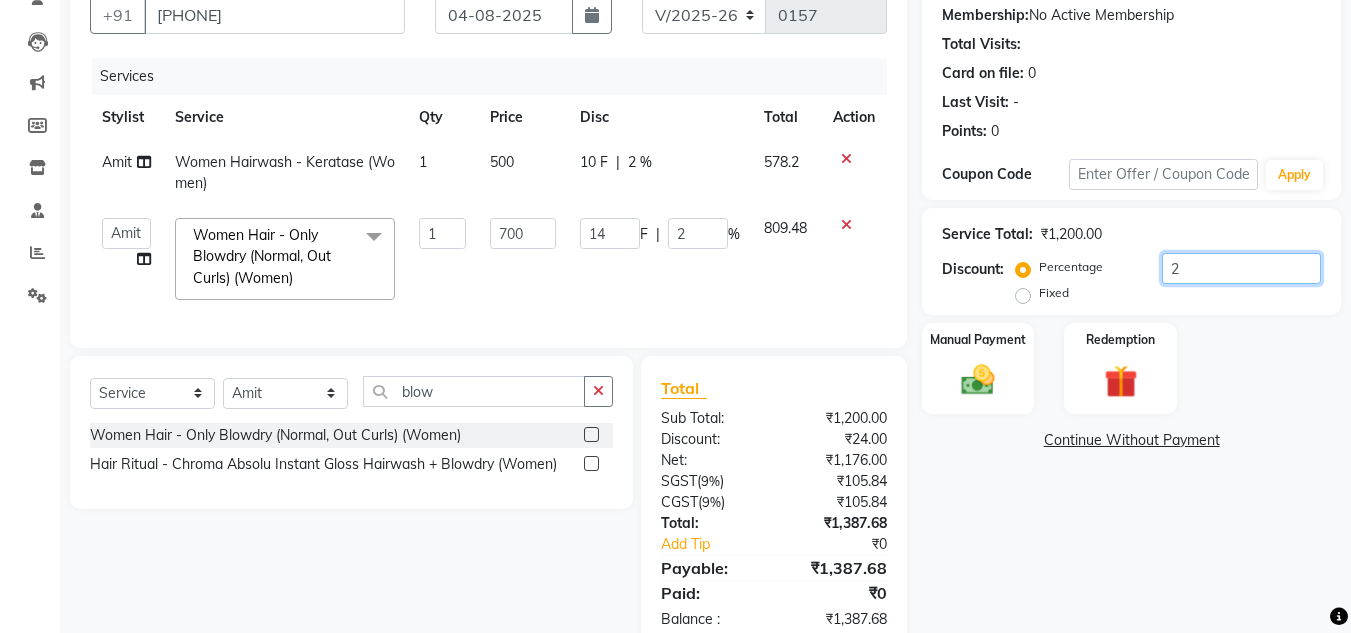 type on "20" 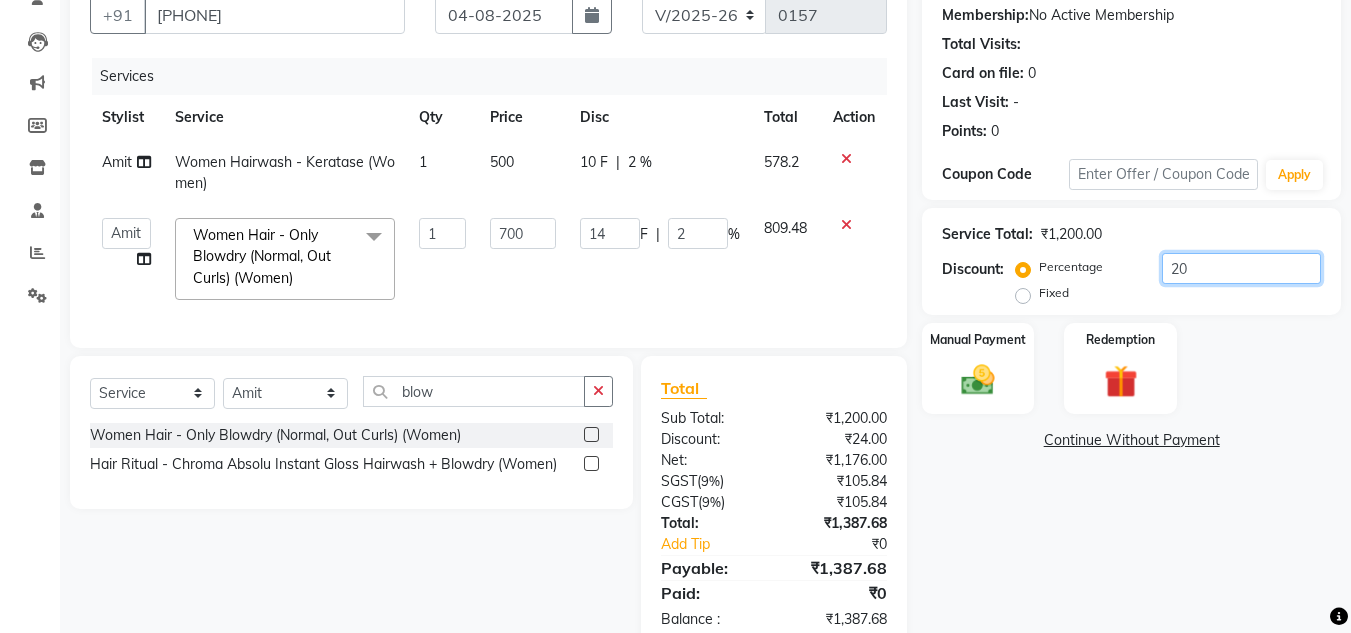 type on "140" 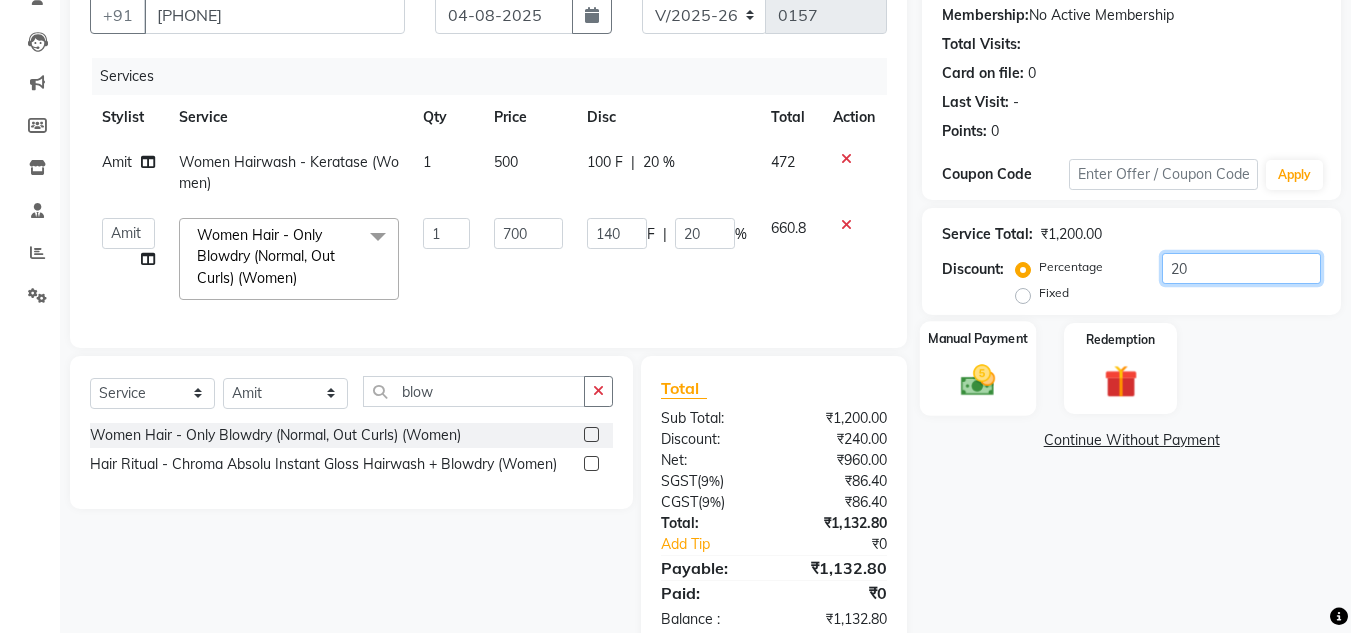 type on "20" 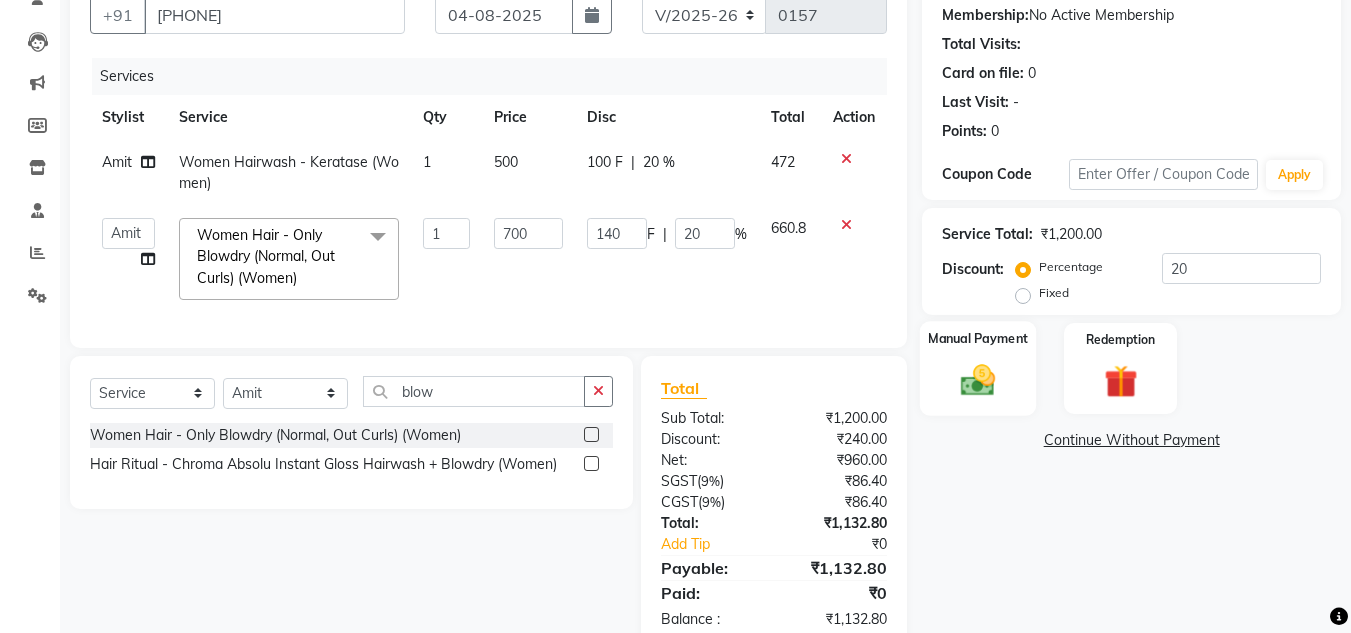 click 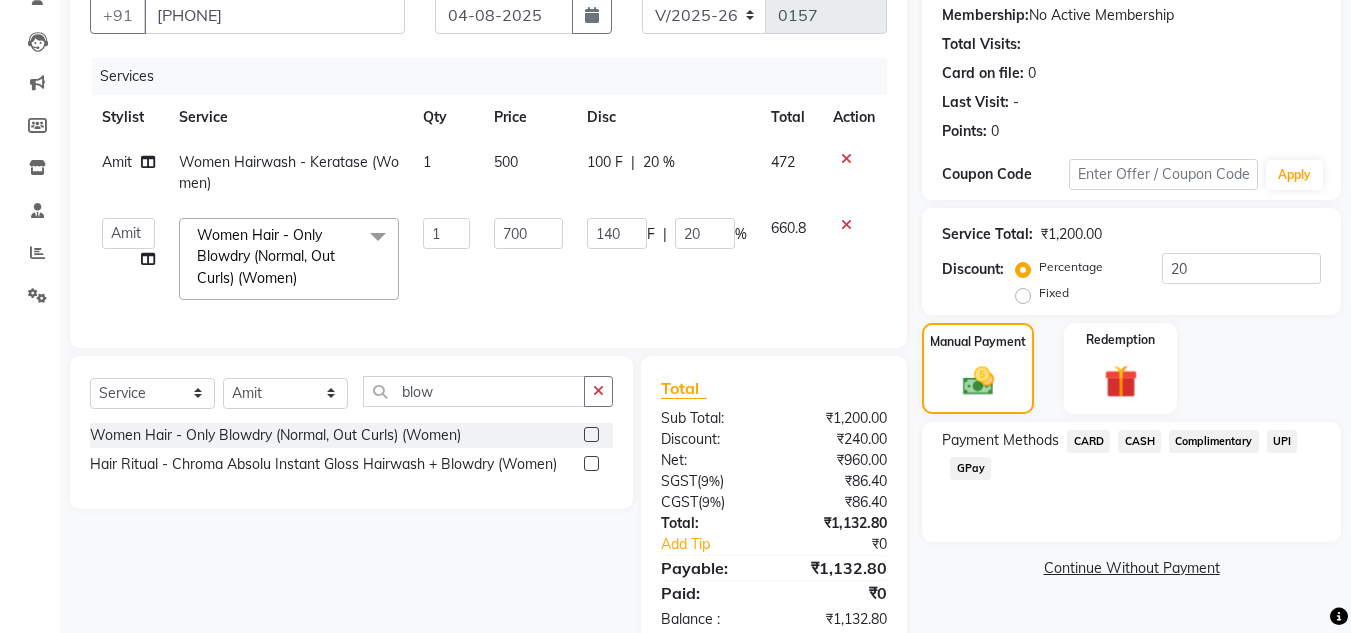 click on "CARD" 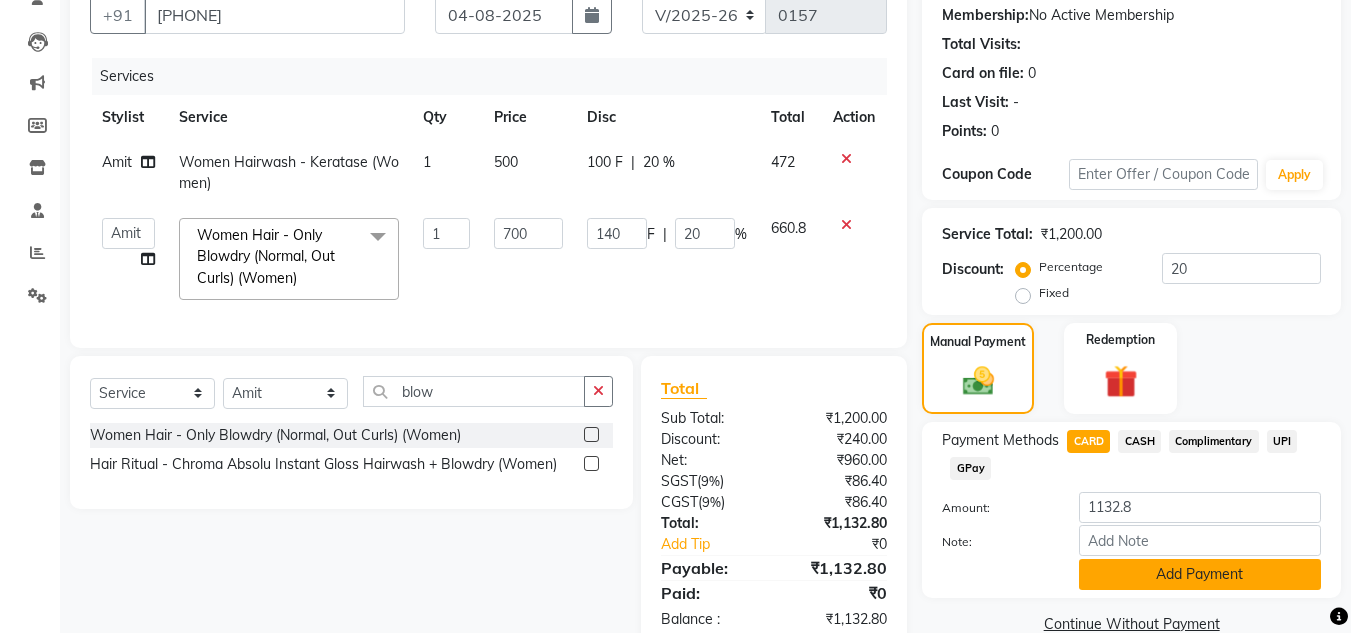click on "Add Payment" 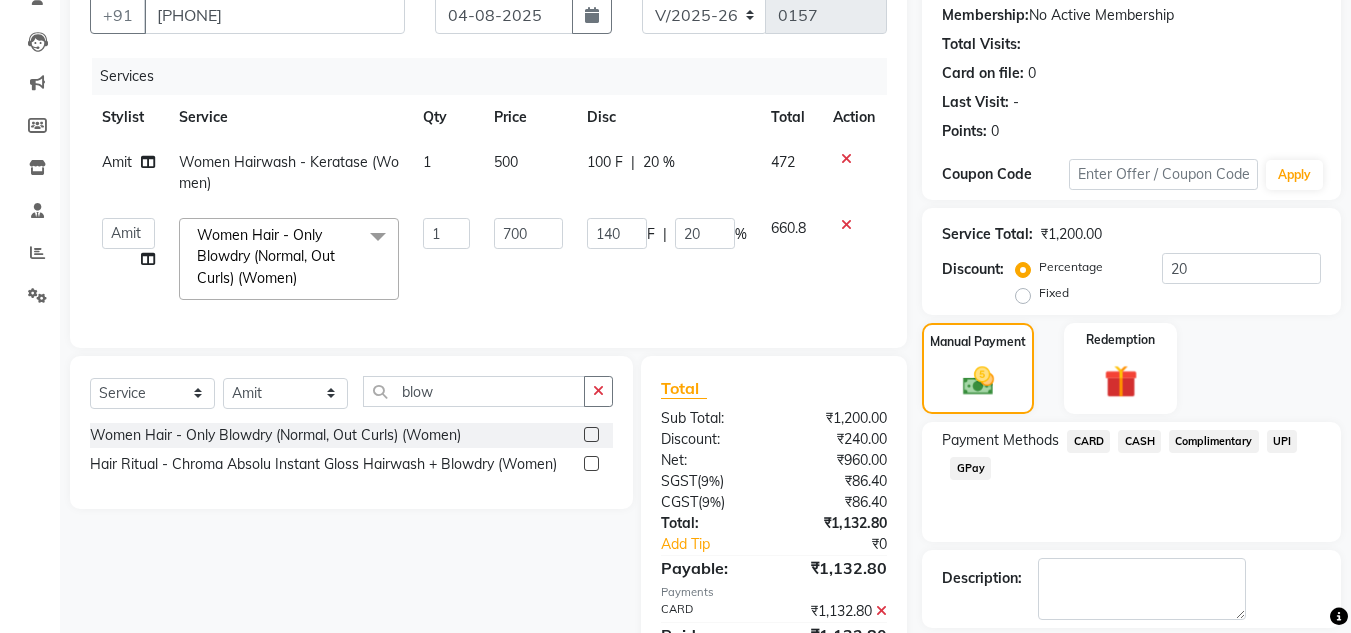 scroll, scrollTop: 294, scrollLeft: 0, axis: vertical 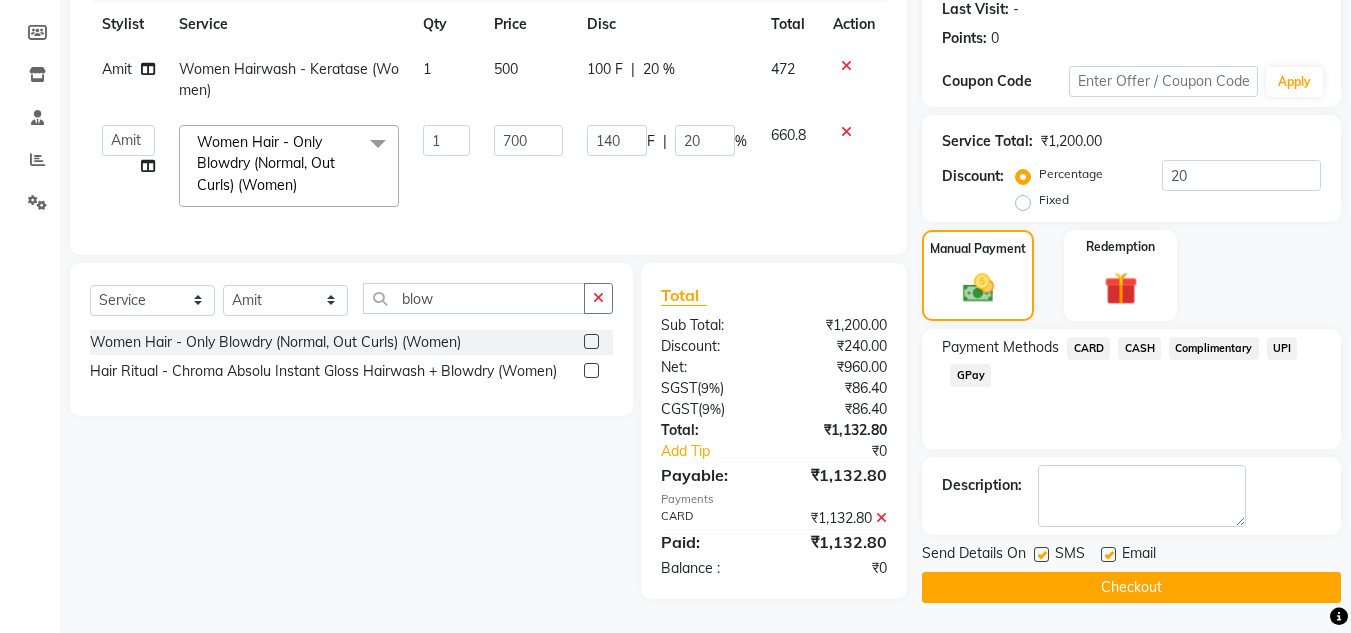 click on "Checkout" 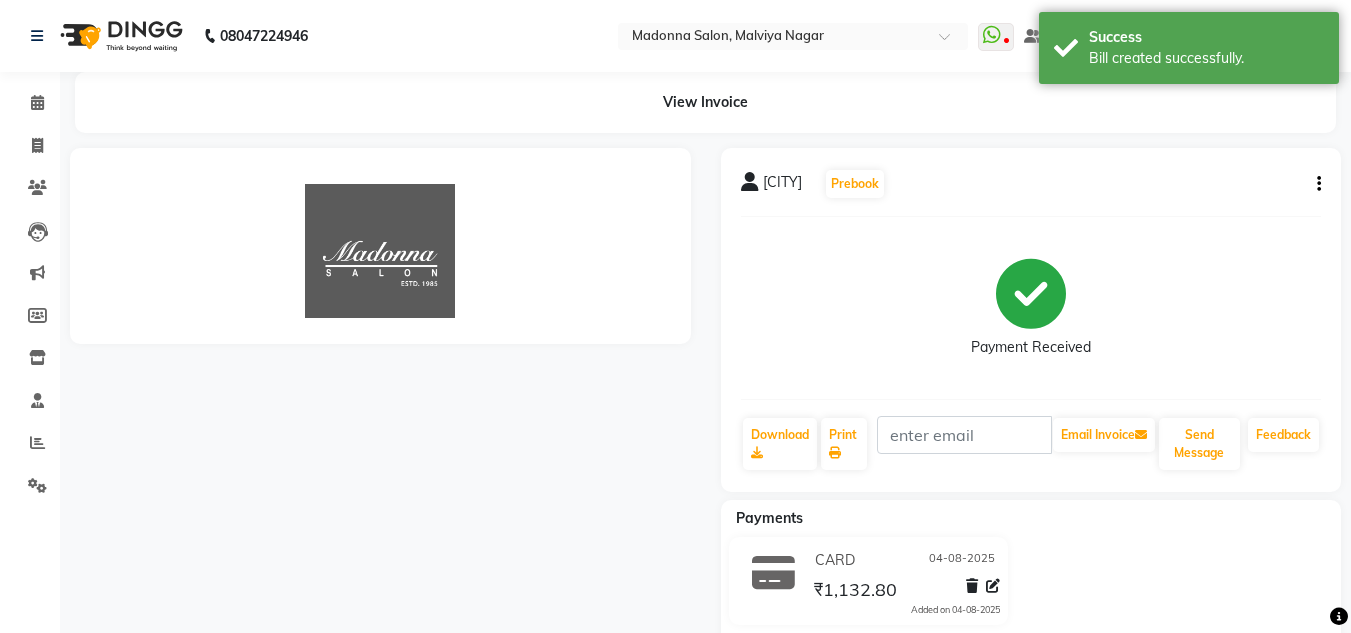 scroll, scrollTop: 0, scrollLeft: 0, axis: both 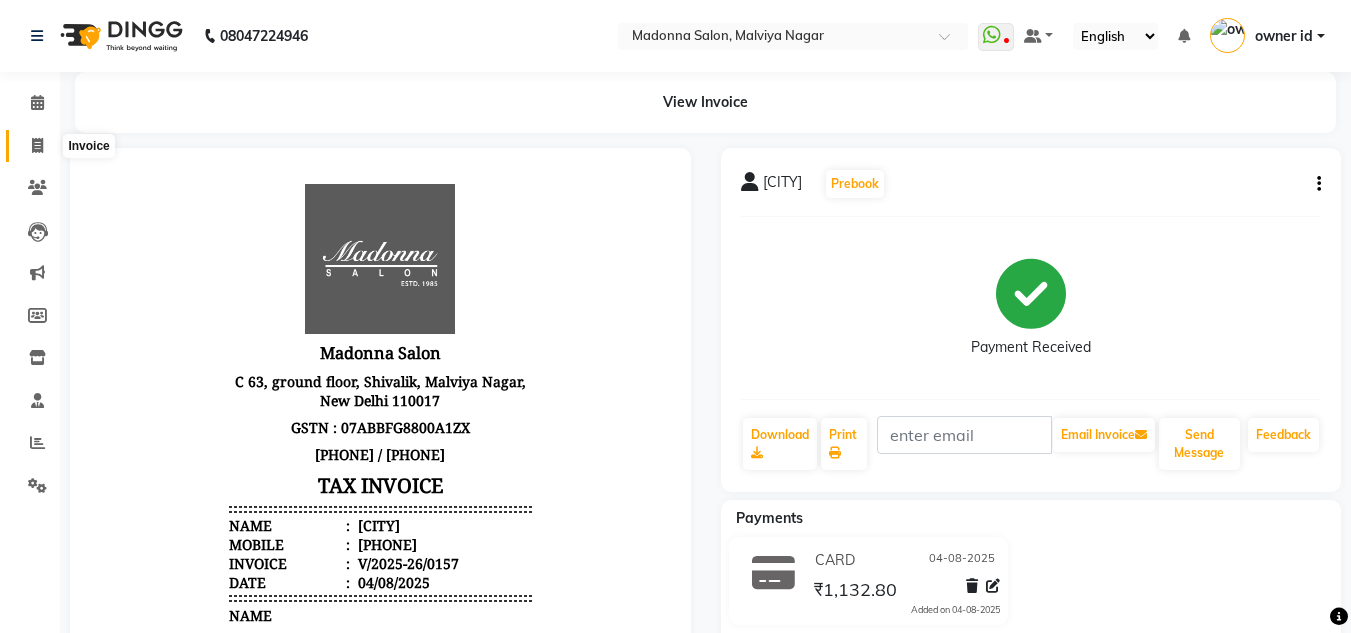 click 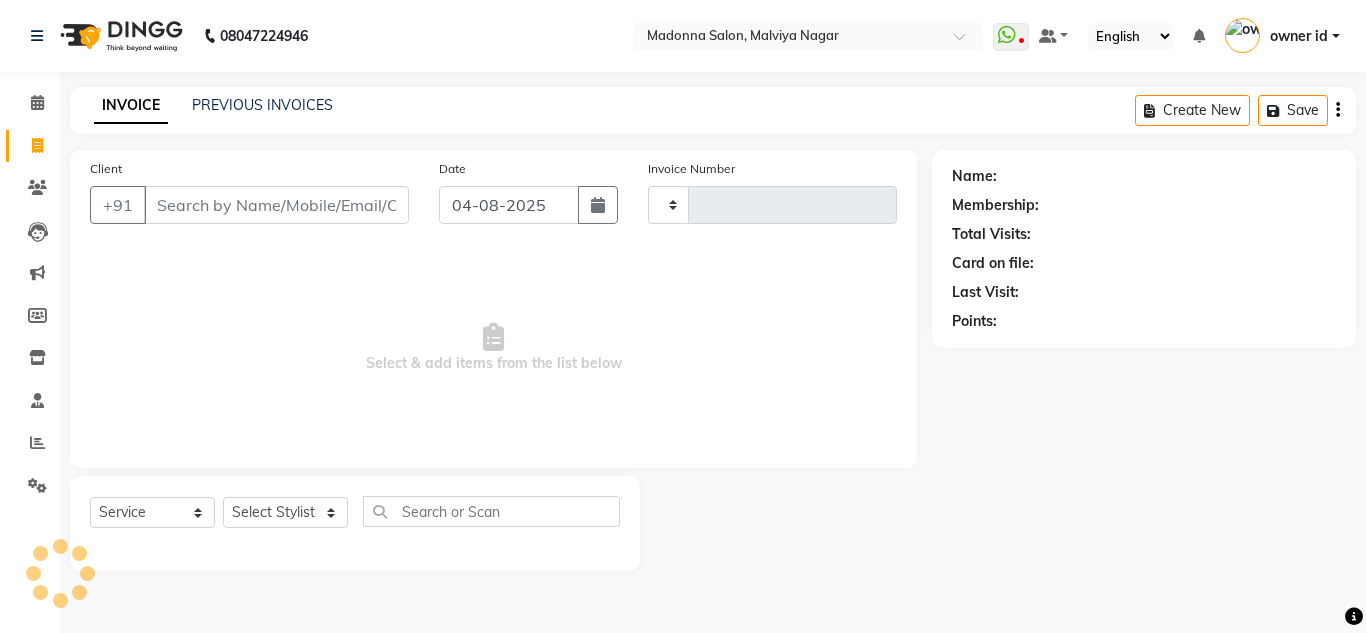 type on "0158" 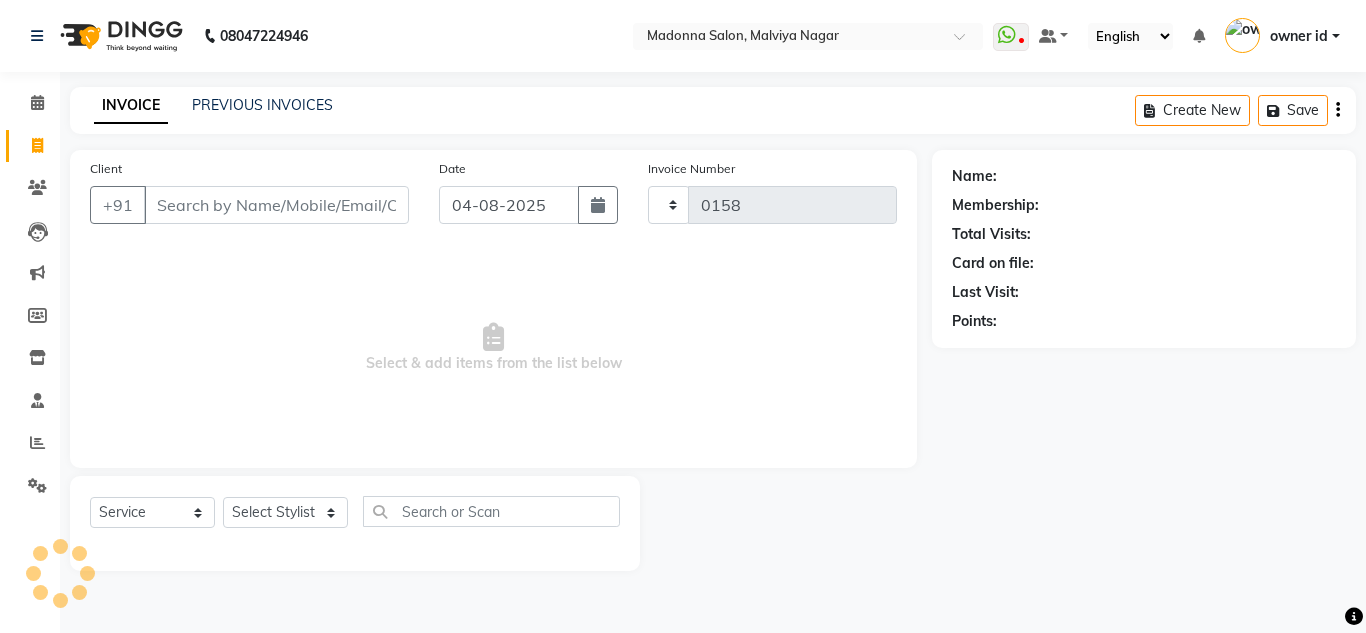 select on "8641" 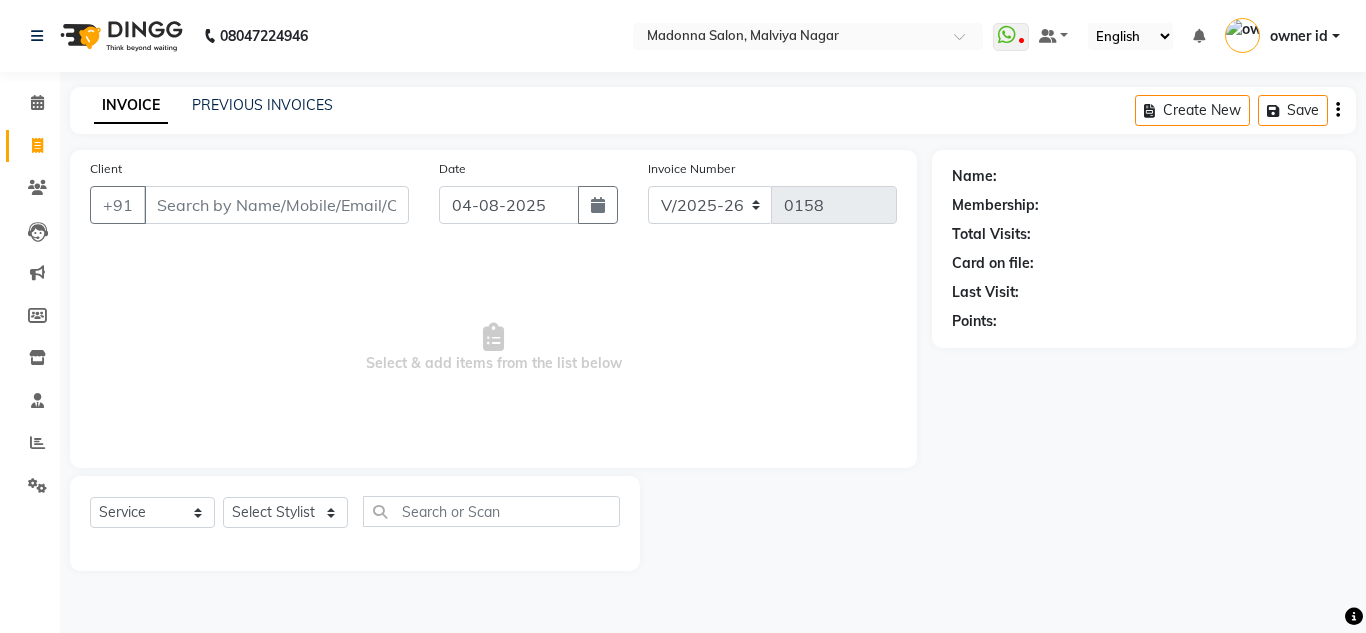 click on "PREVIOUS INVOICES" 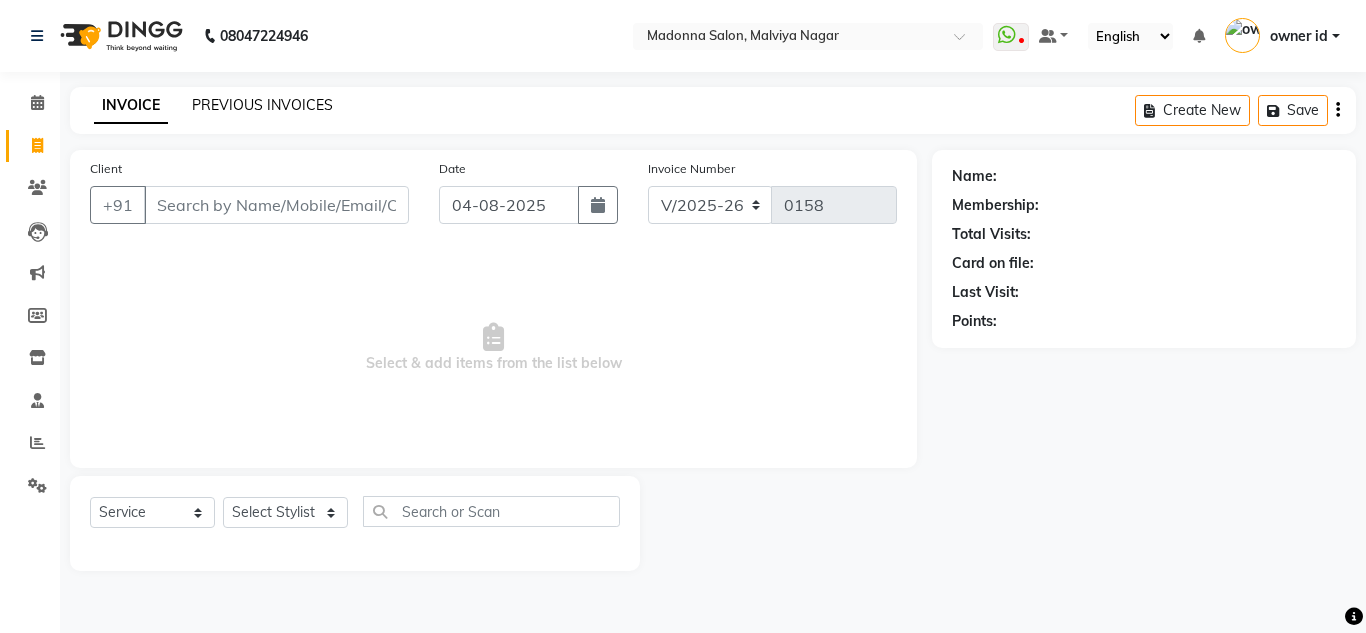click on "PREVIOUS INVOICES" 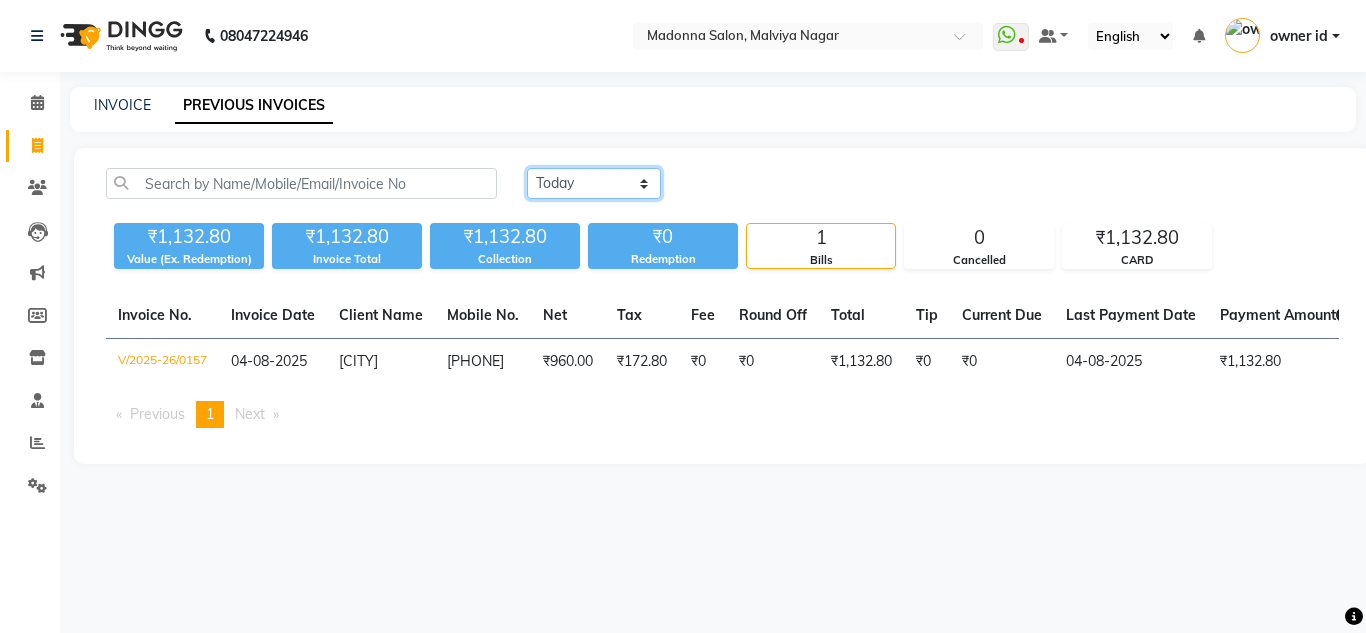 click on "Today Yesterday Custom Range" 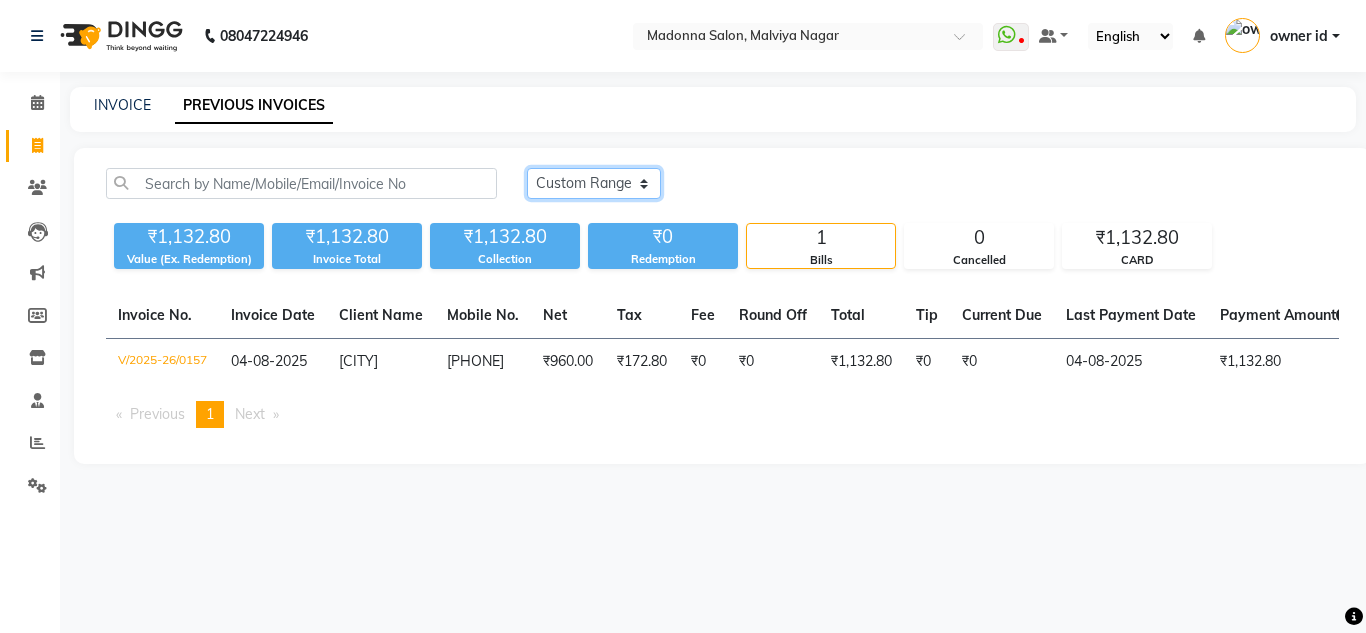 click on "Today Yesterday Custom Range" 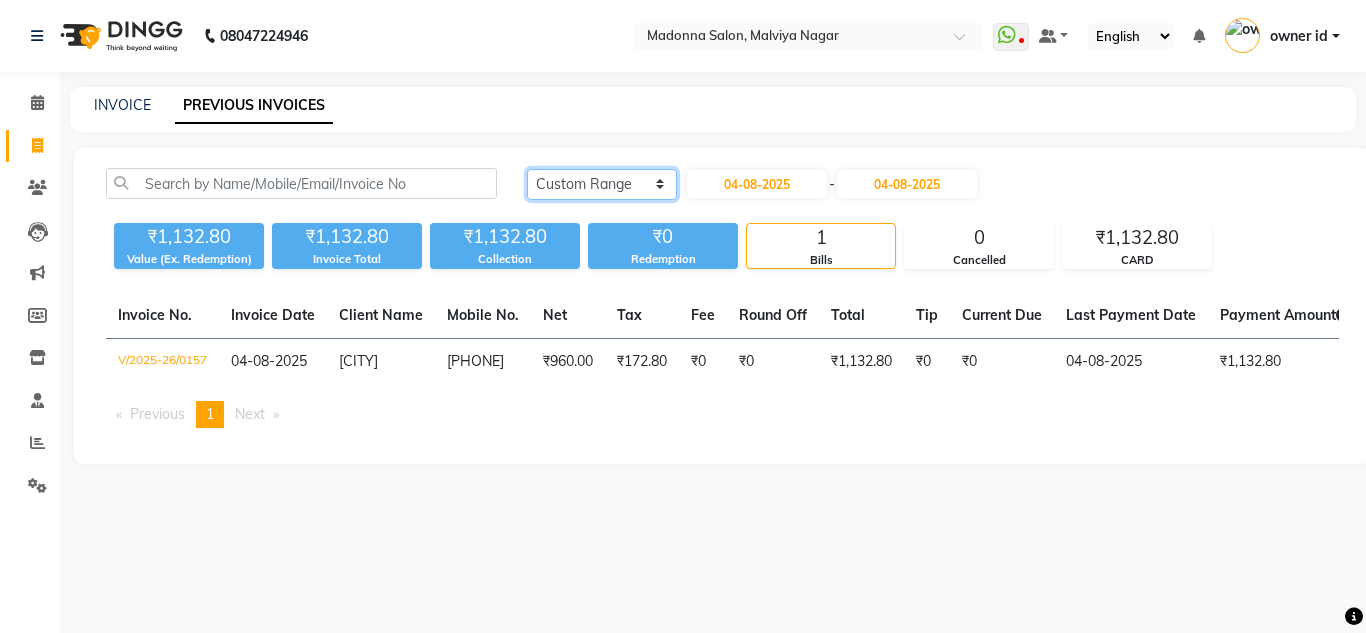 click on "Today Yesterday Custom Range" 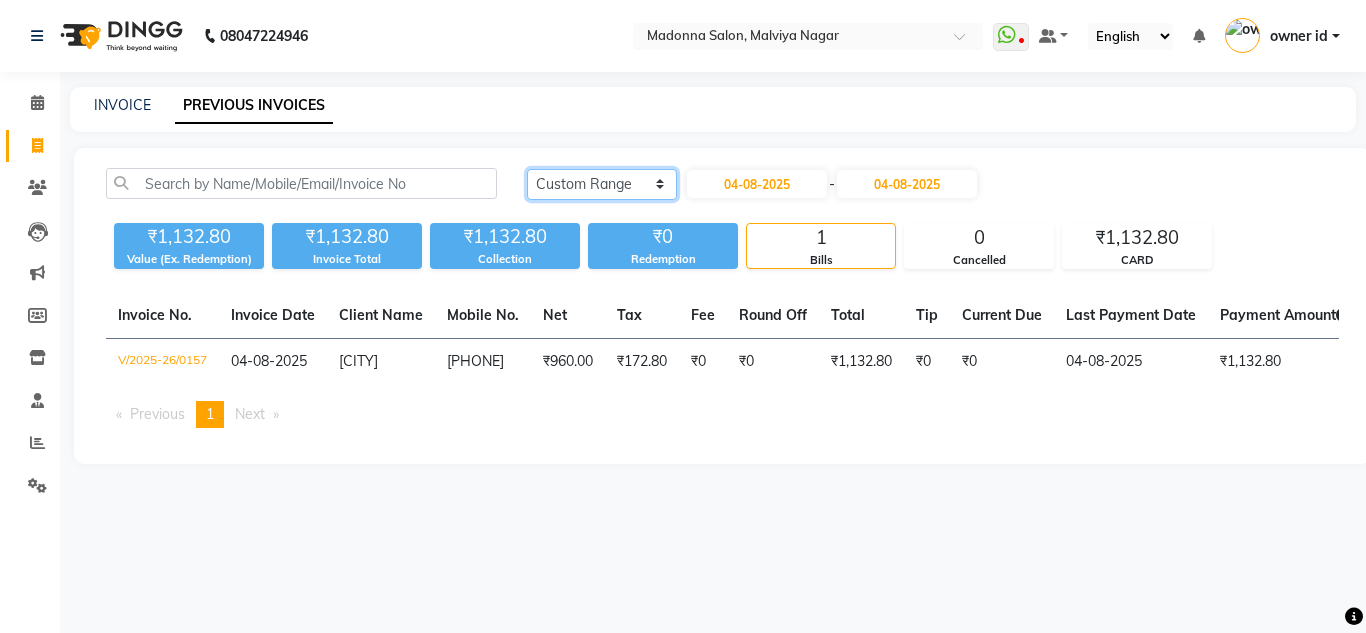 select on "yesterday" 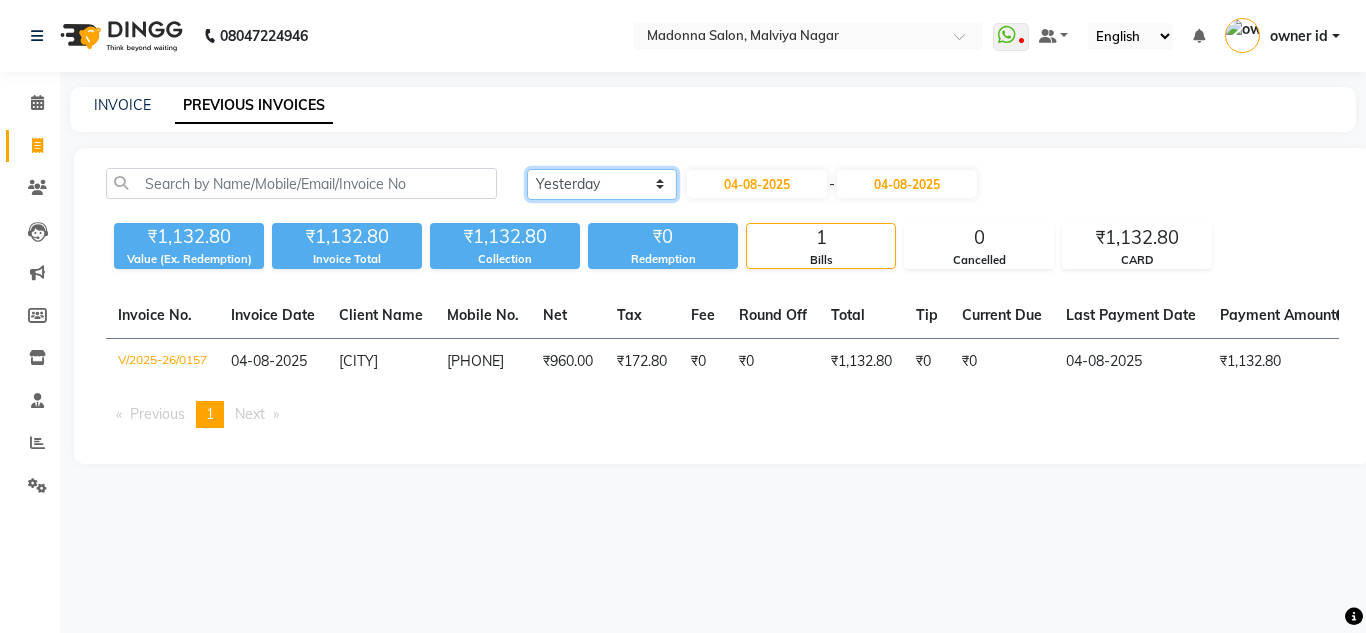 click on "Today Yesterday Custom Range" 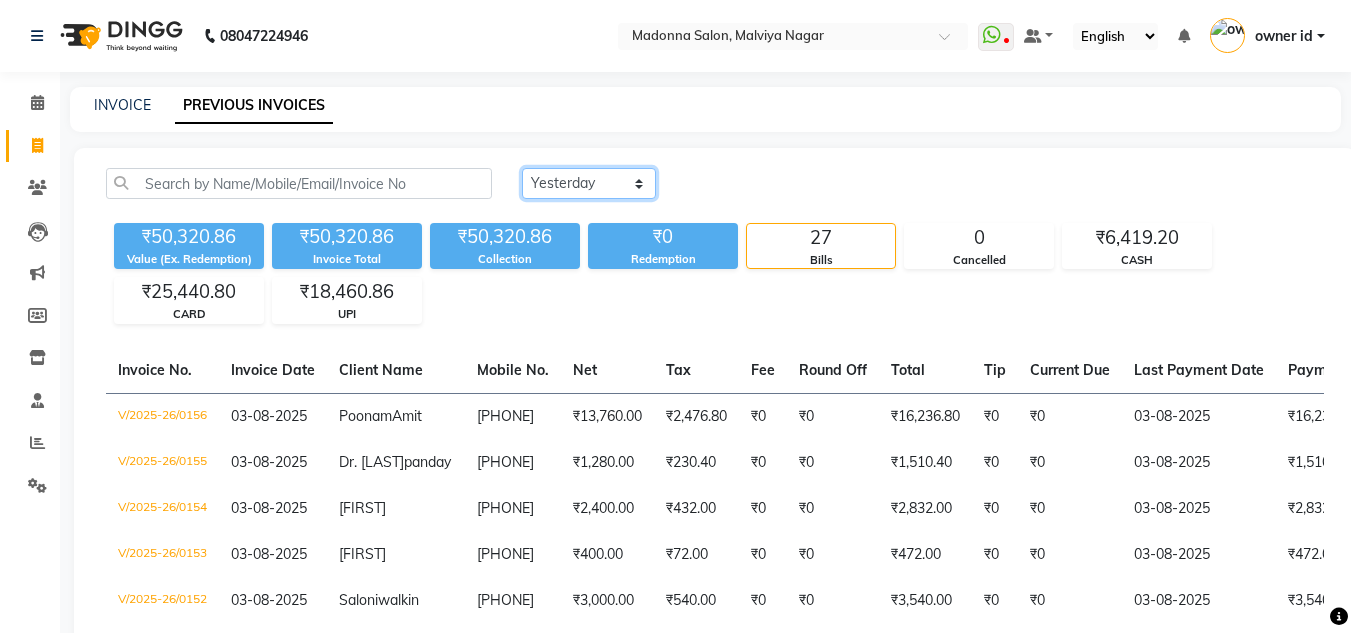 scroll, scrollTop: 125, scrollLeft: 0, axis: vertical 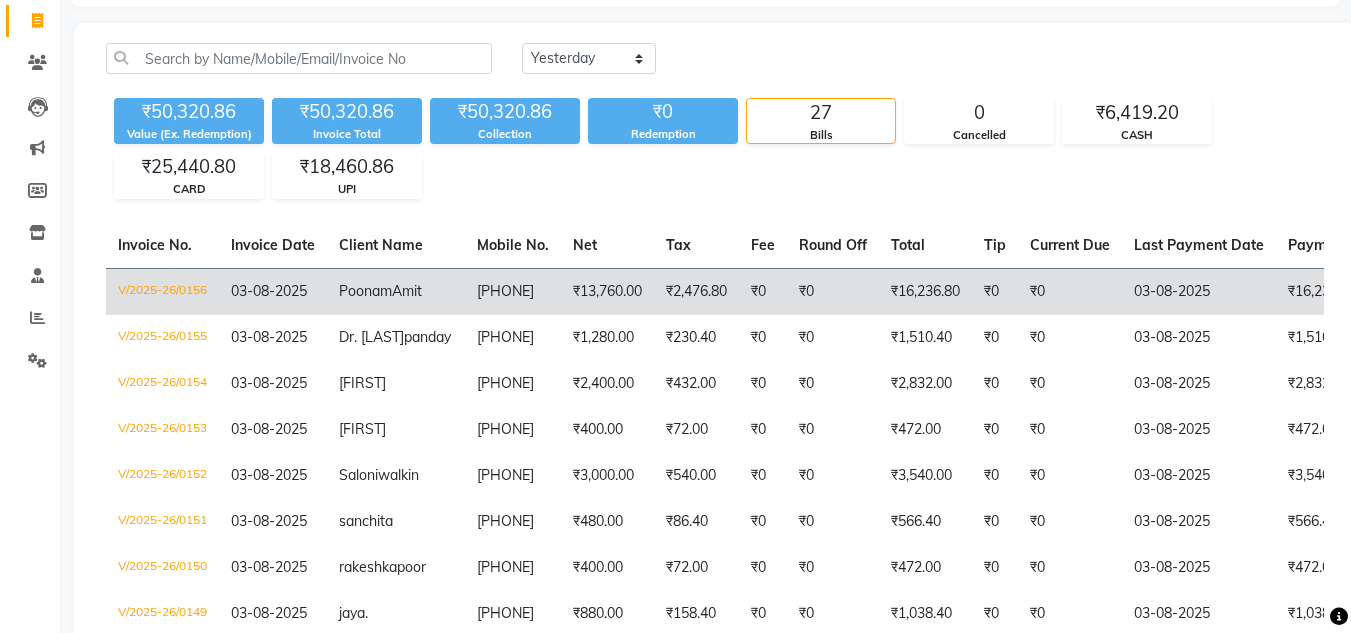click on "₹13,760.00" 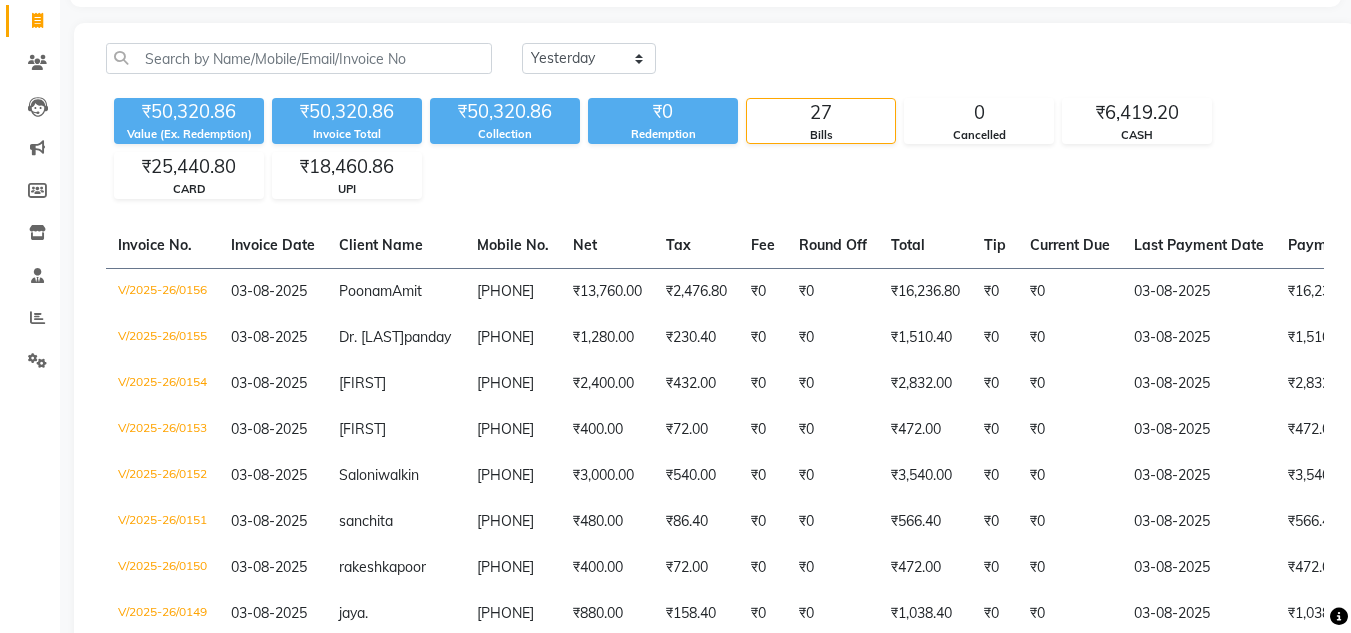scroll, scrollTop: 0, scrollLeft: 0, axis: both 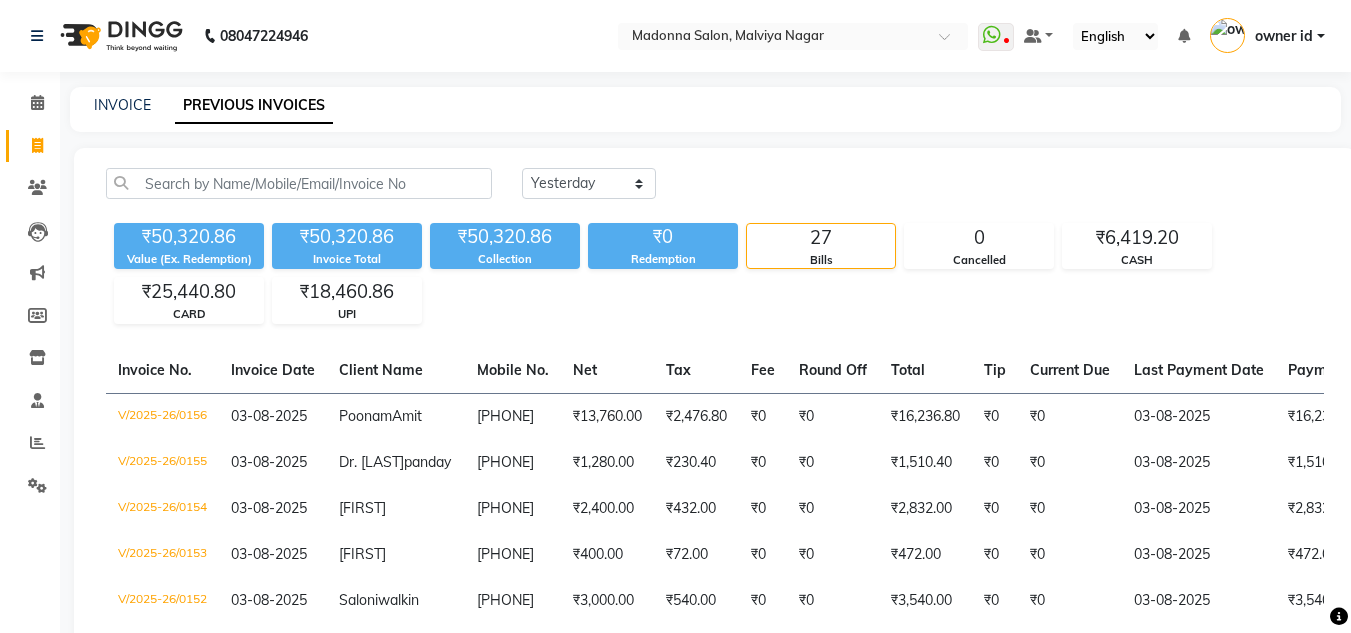 click 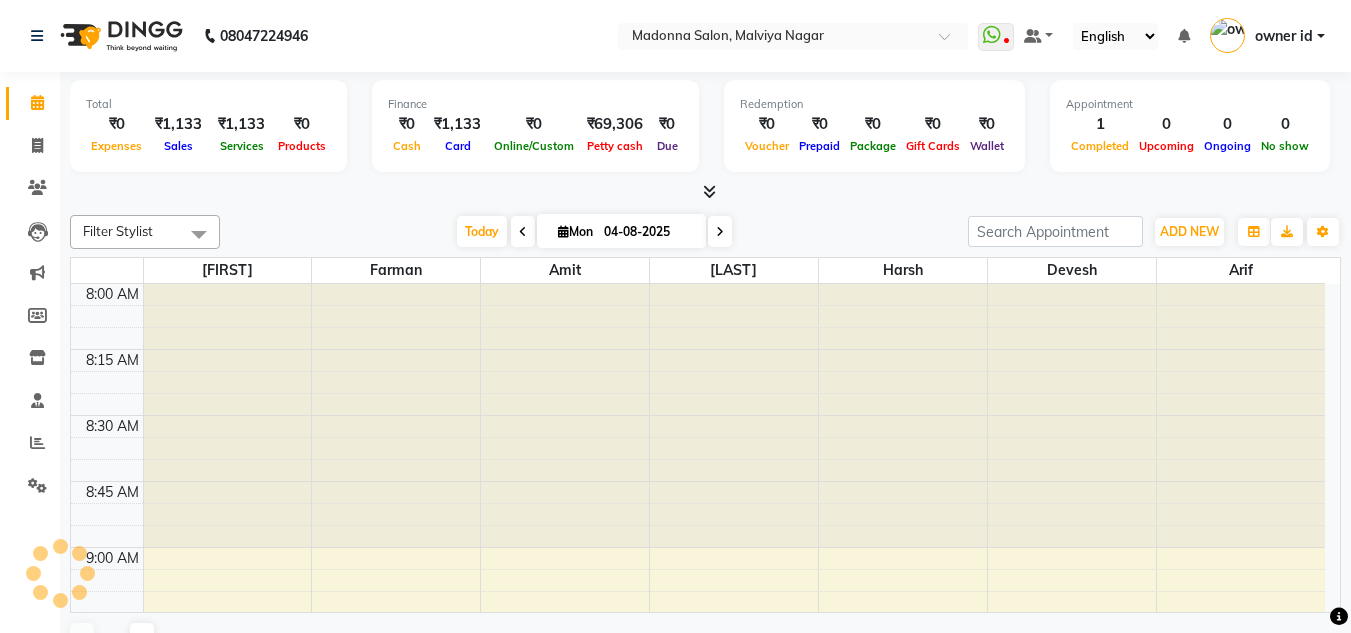 scroll, scrollTop: 0, scrollLeft: 0, axis: both 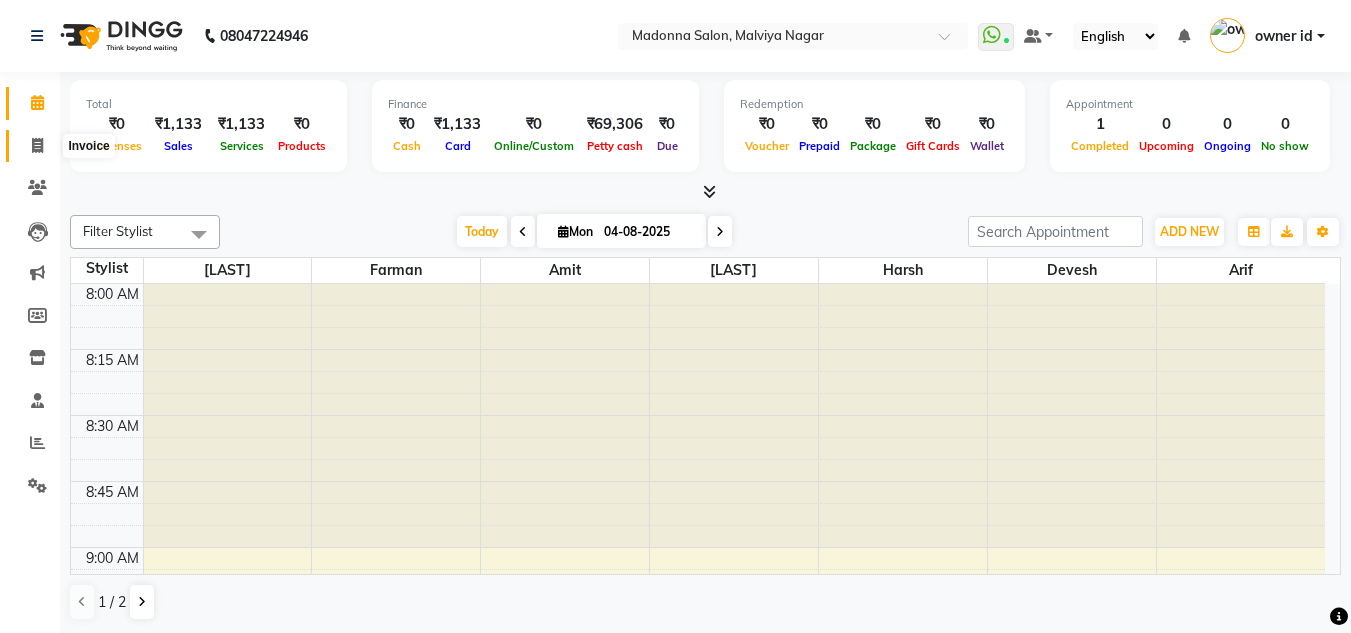 click 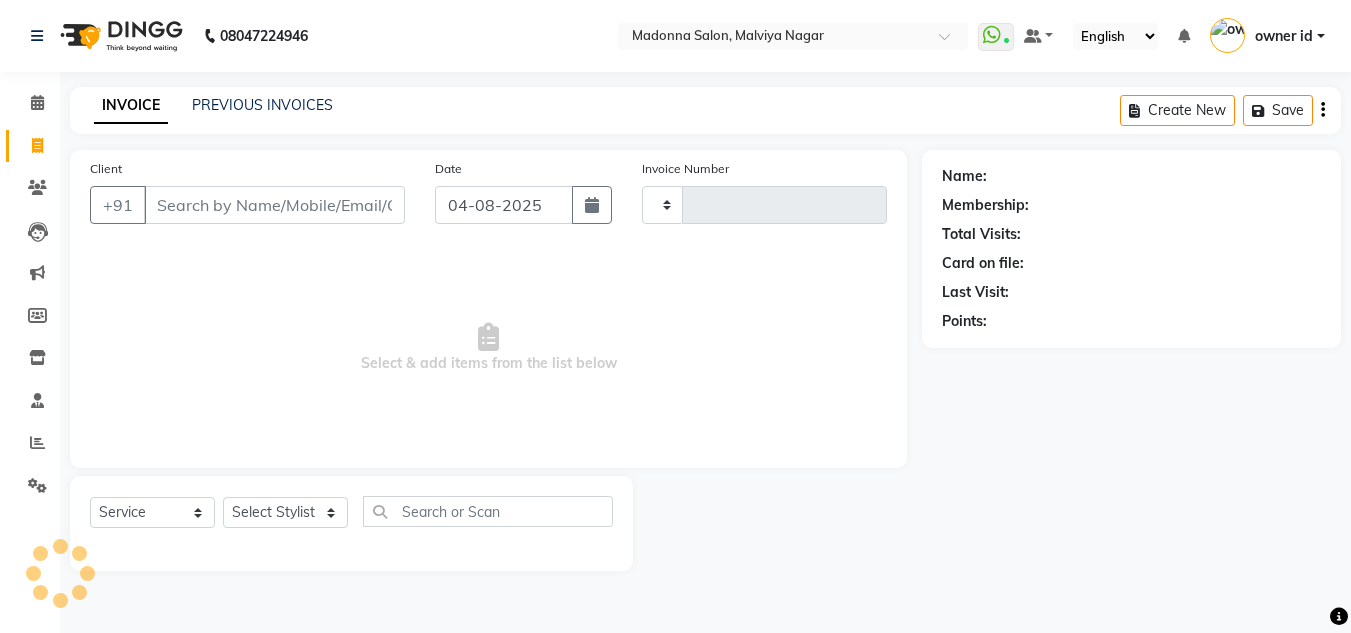 type on "0158" 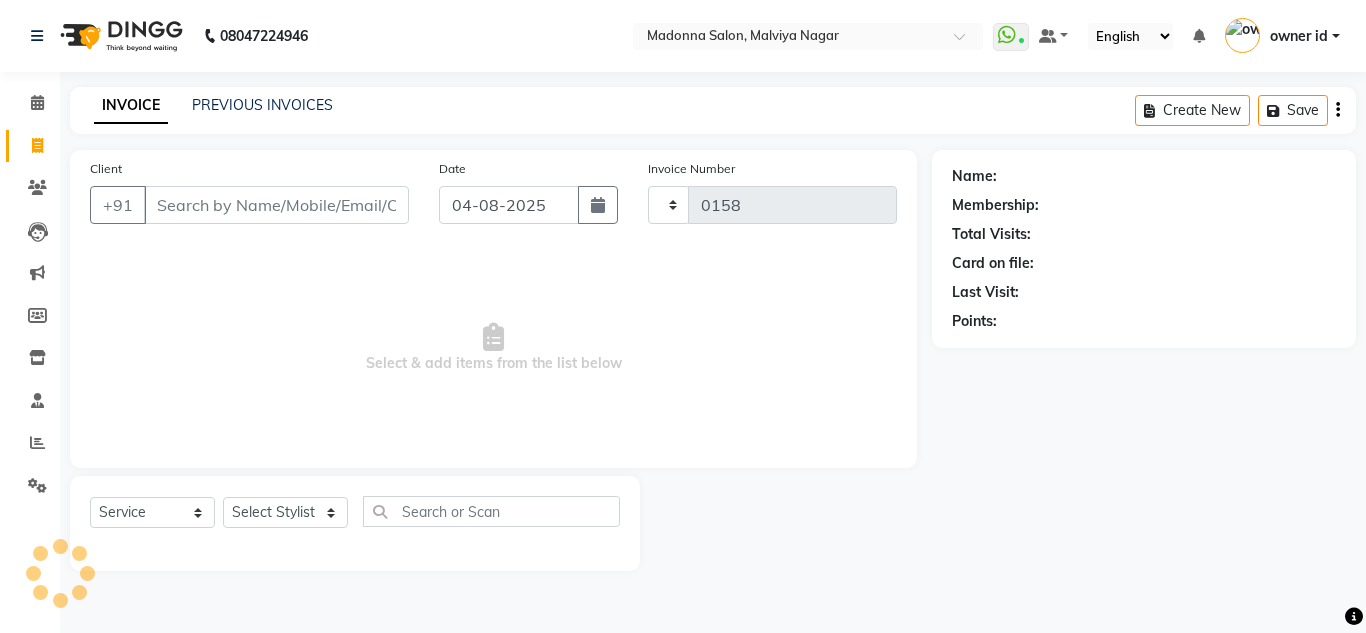 select on "8641" 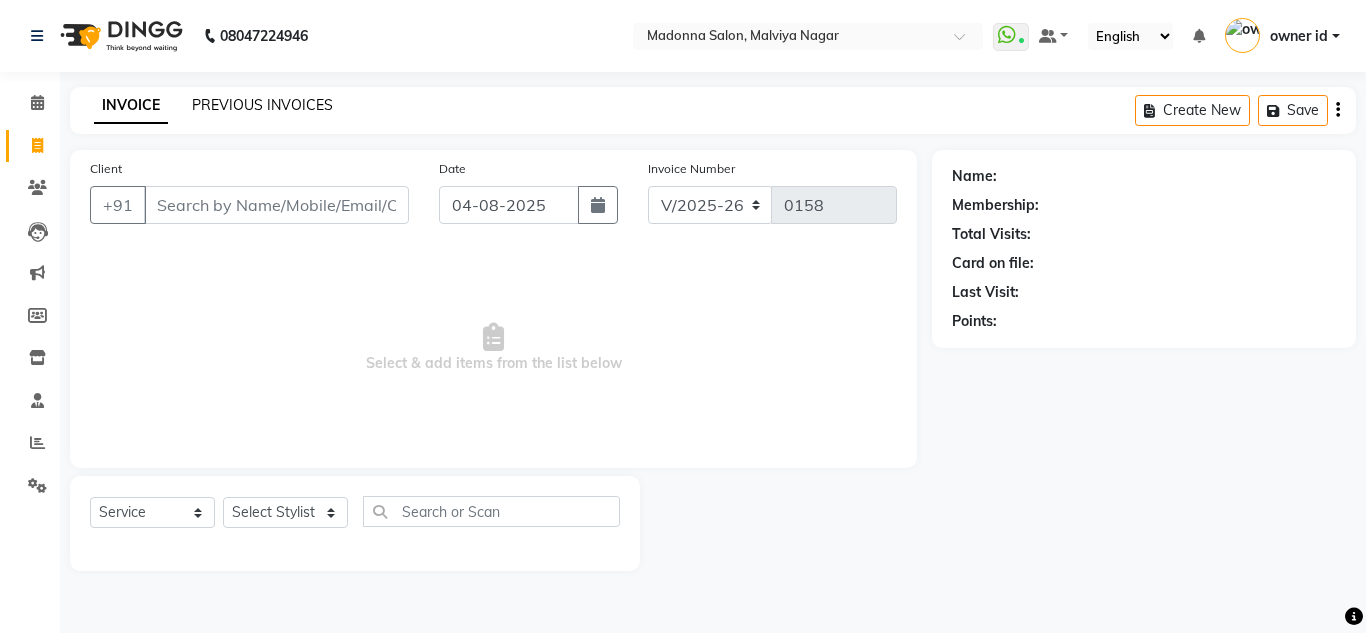 click on "PREVIOUS INVOICES" 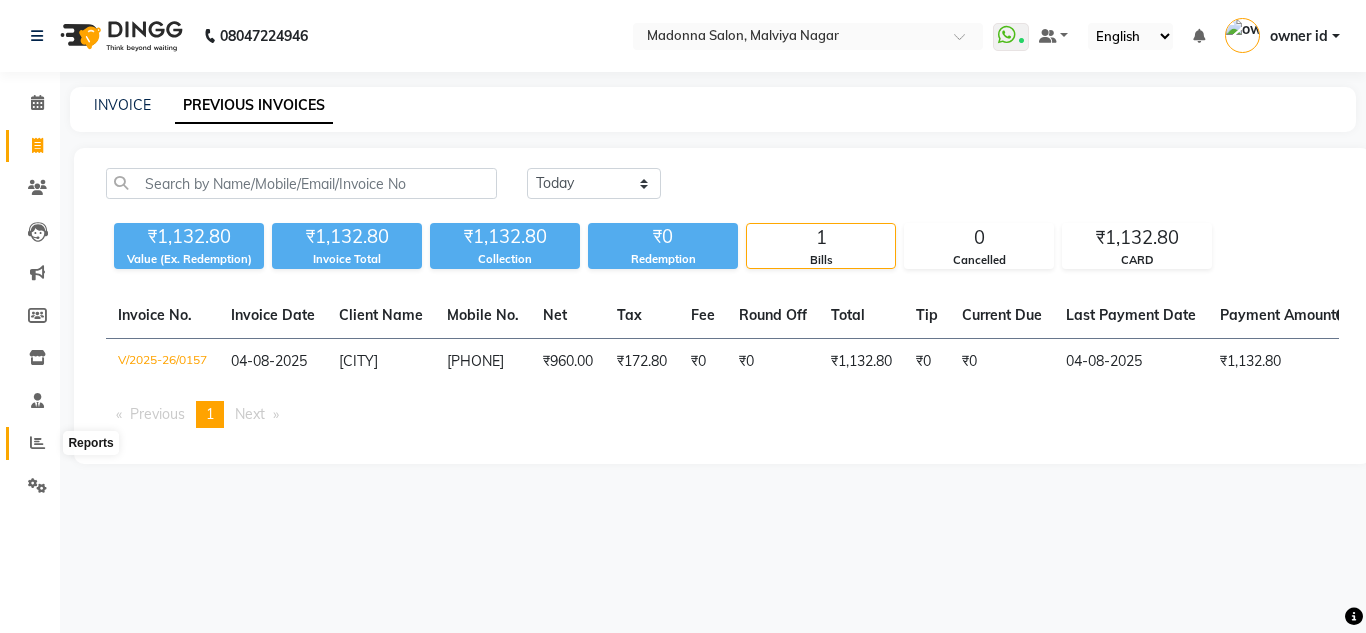 click 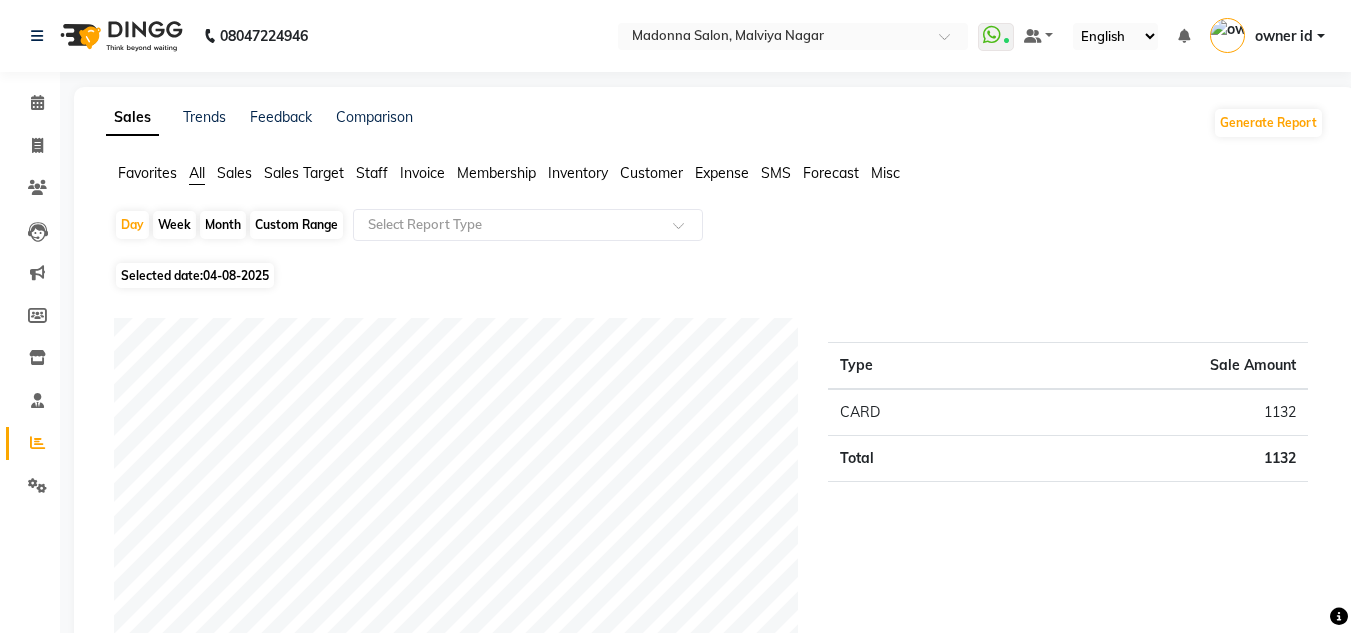 click on "Selected date:  04-08-2025" 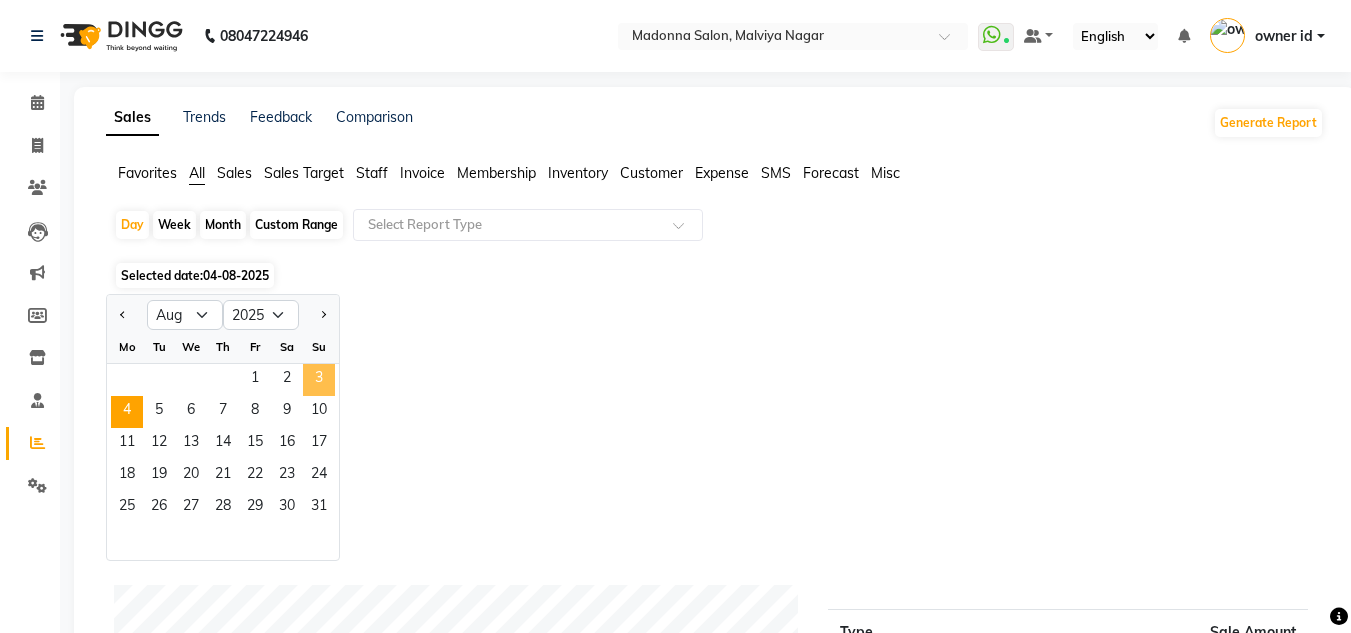 click on "3" 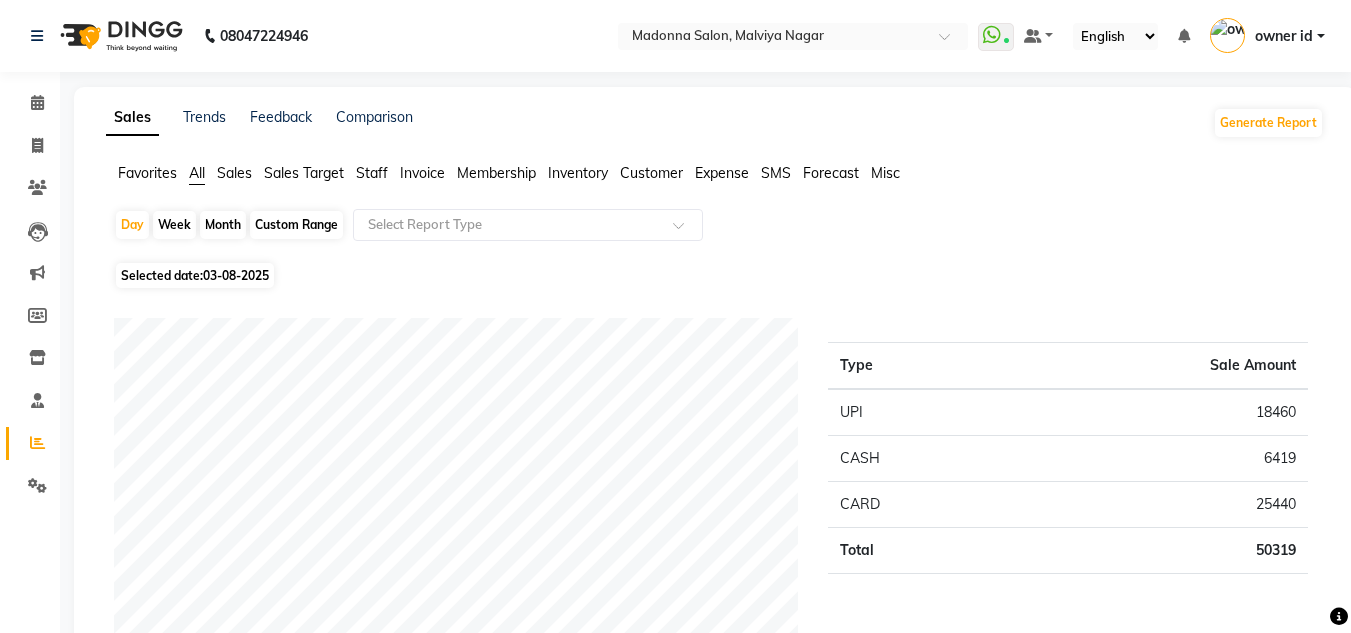 click on "Staff" 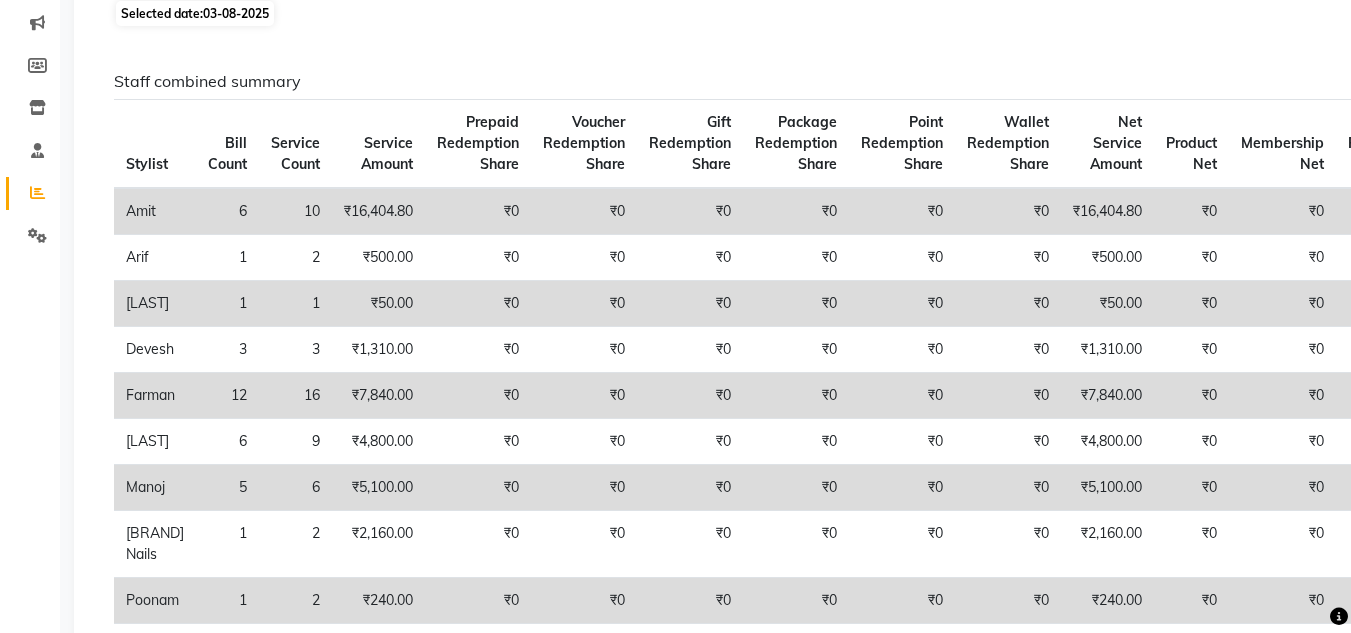scroll, scrollTop: 0, scrollLeft: 0, axis: both 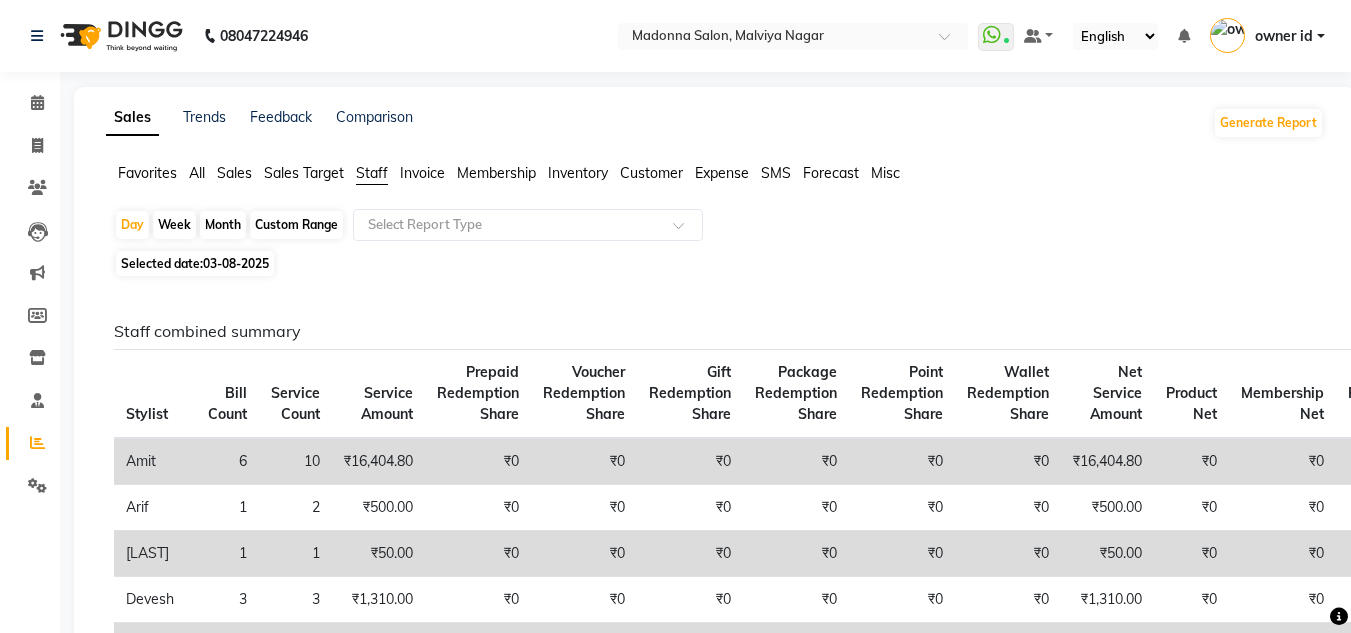 click on "Invoice" 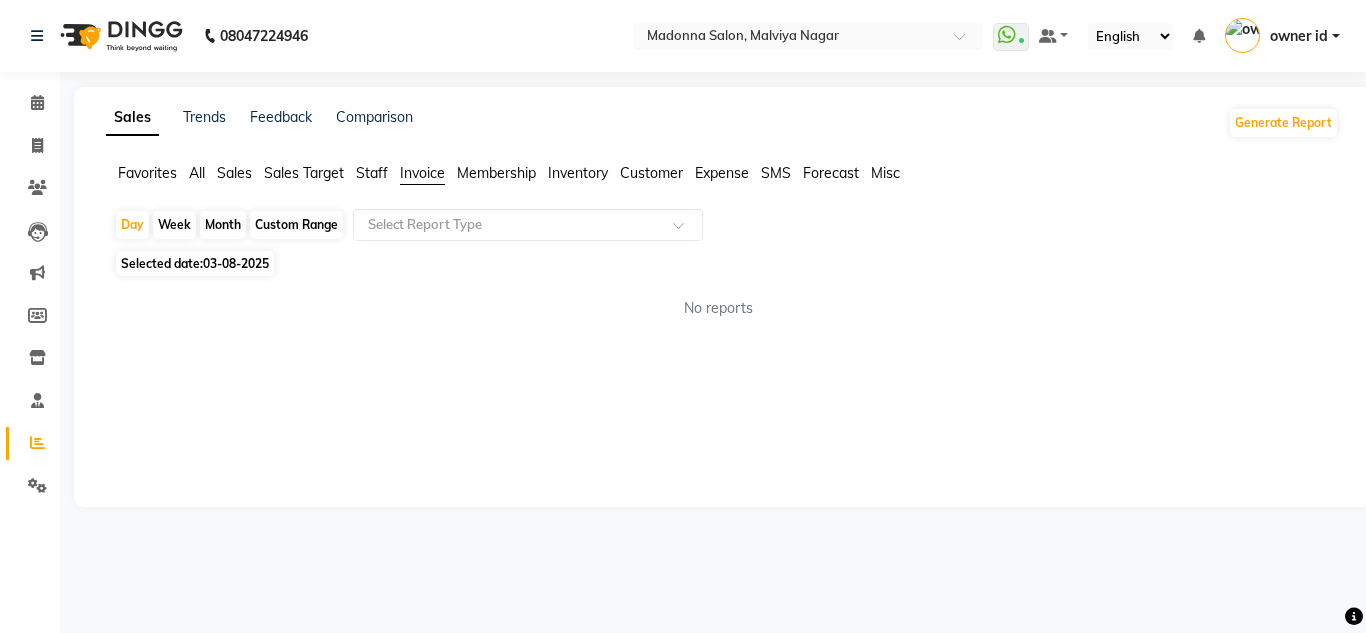 click on "Sales" 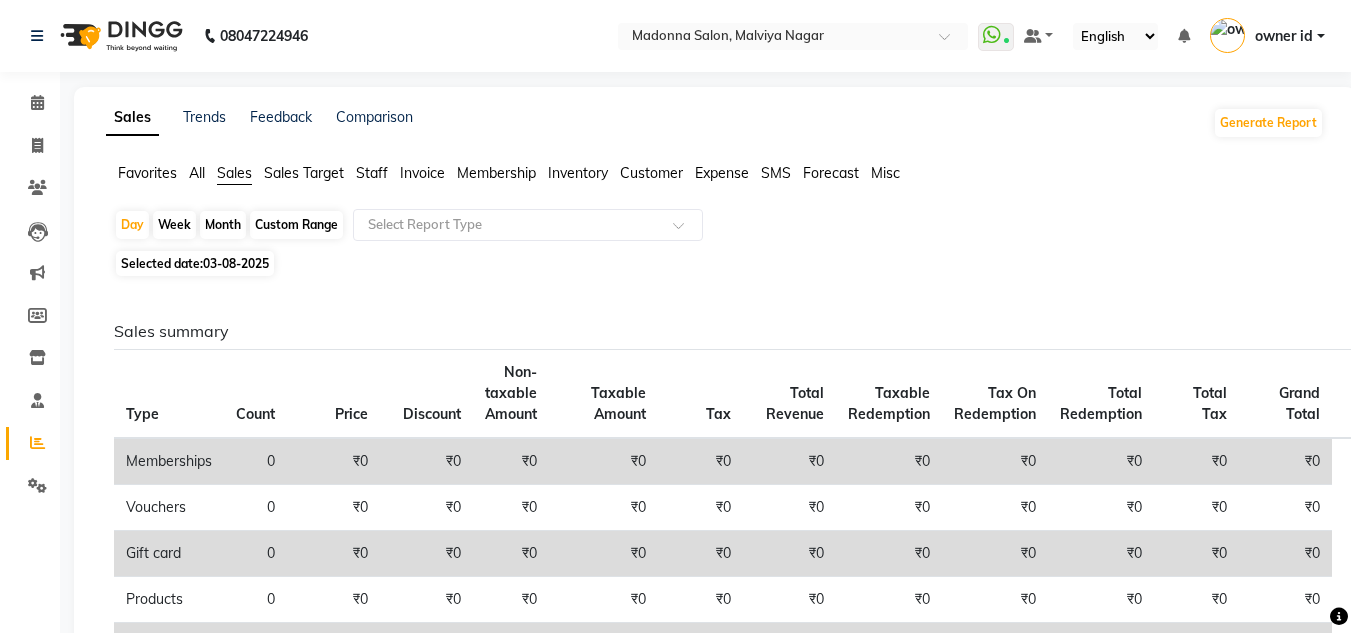 click on "All" 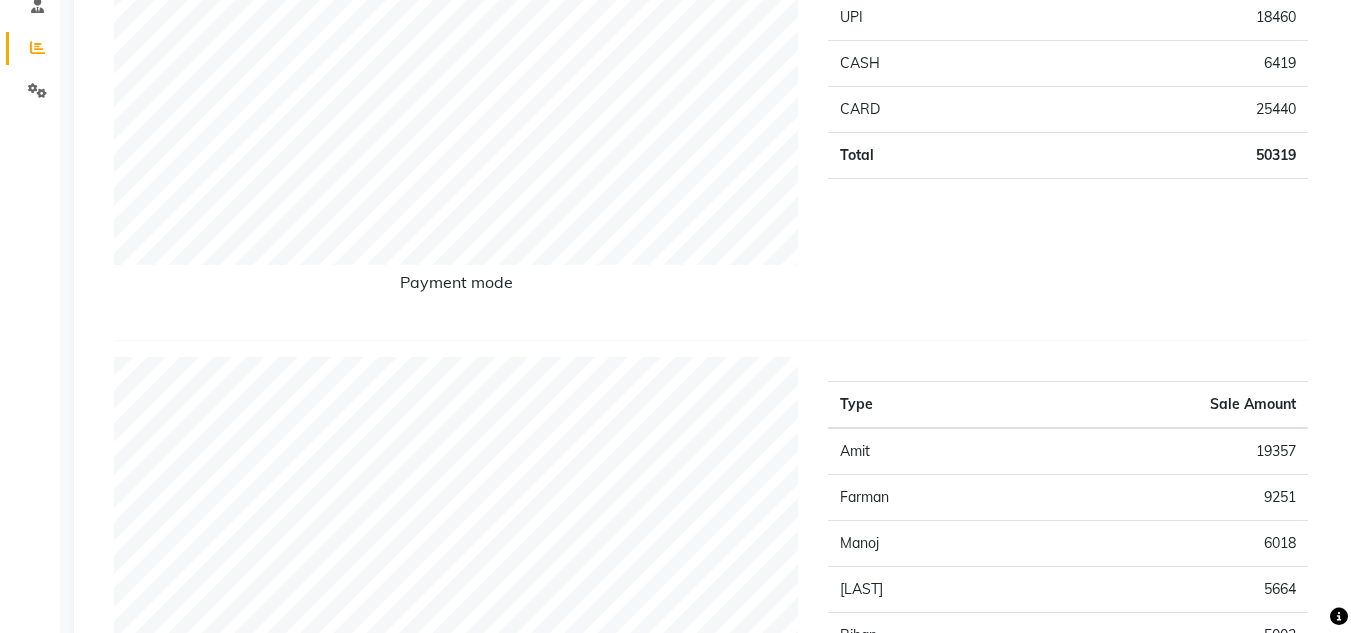 scroll, scrollTop: 402, scrollLeft: 0, axis: vertical 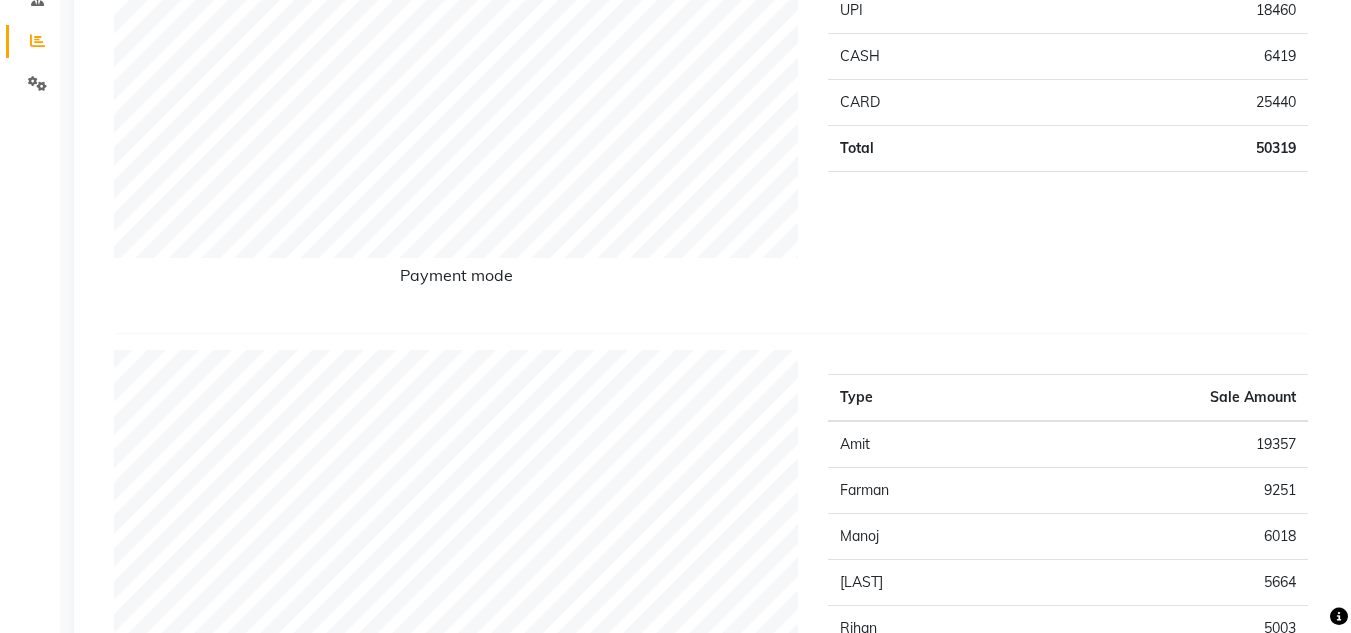 click on "19357" 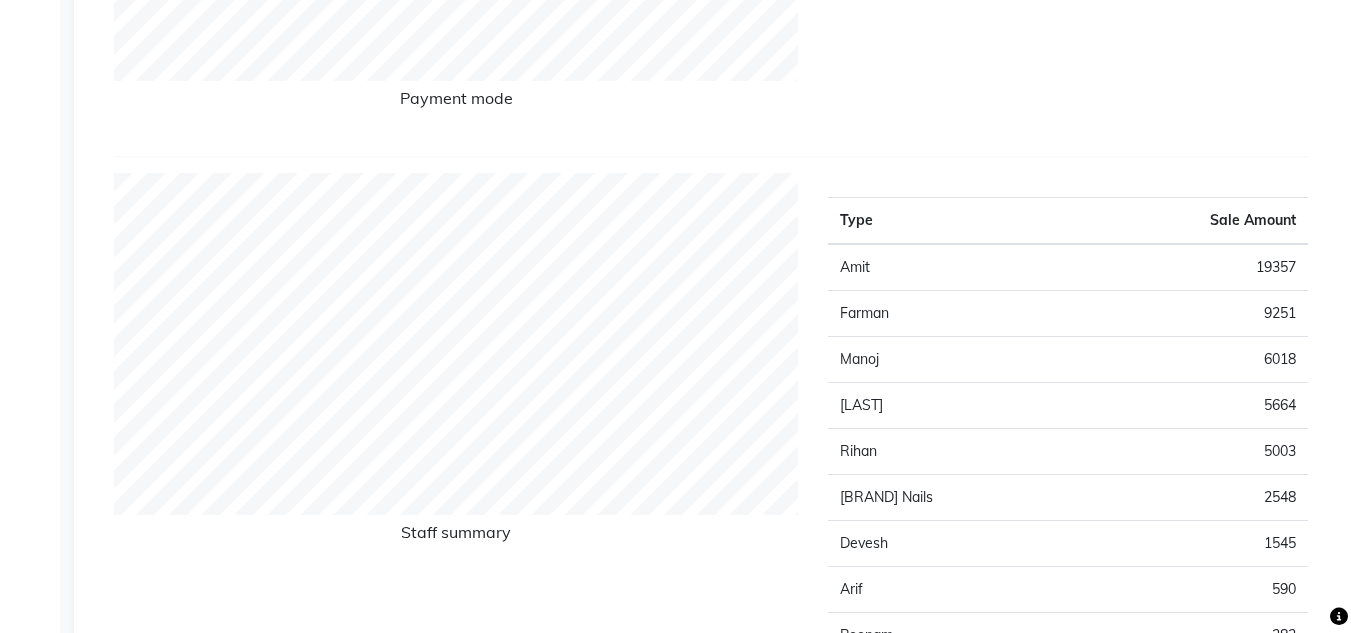 scroll, scrollTop: 0, scrollLeft: 0, axis: both 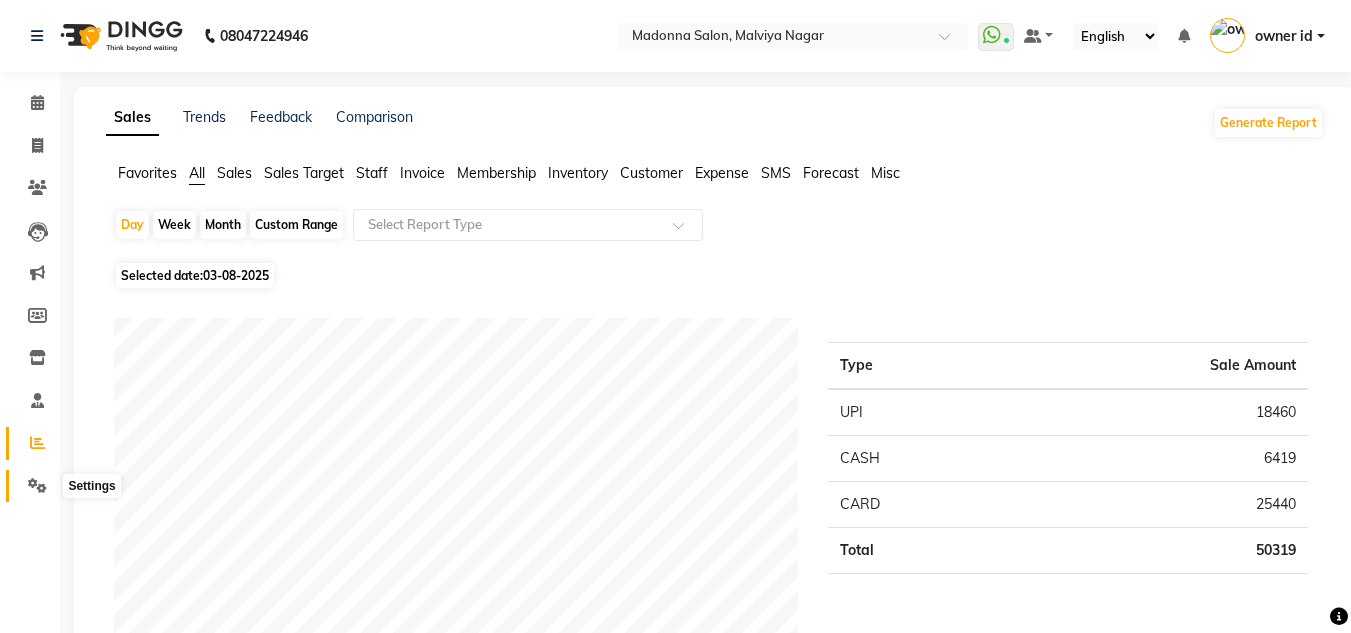 click 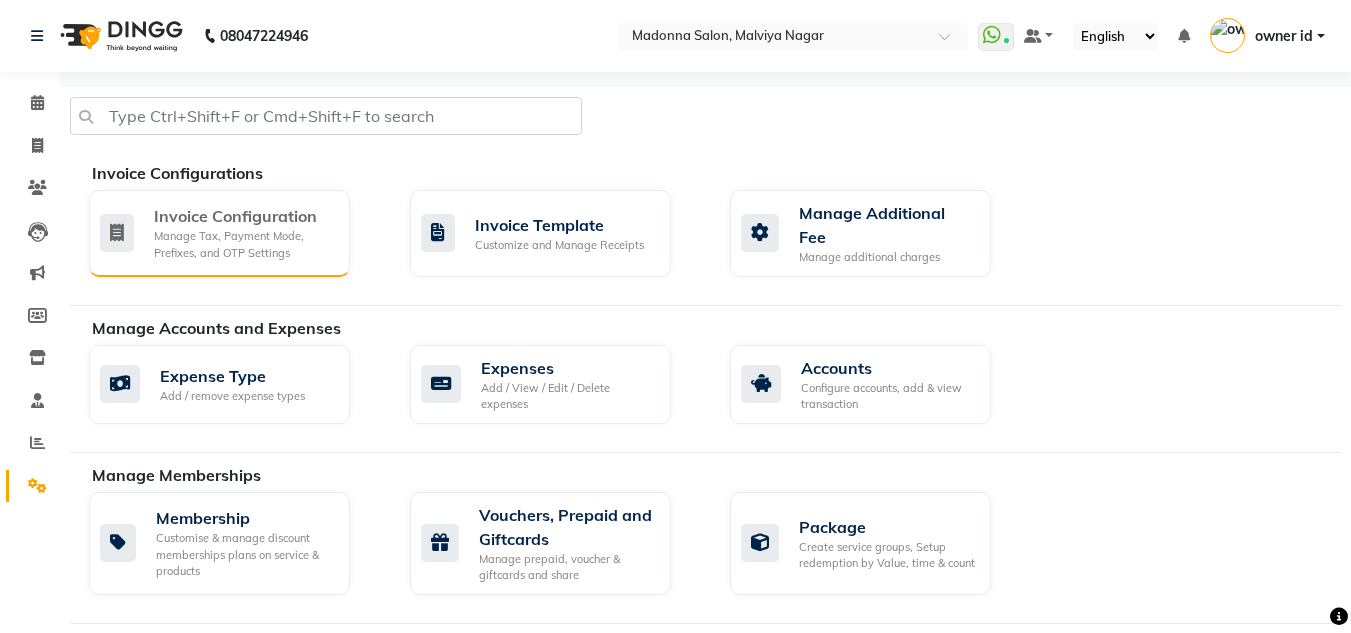 click on "Manage Tax, Payment Mode, Prefixes, and OTP Settings" 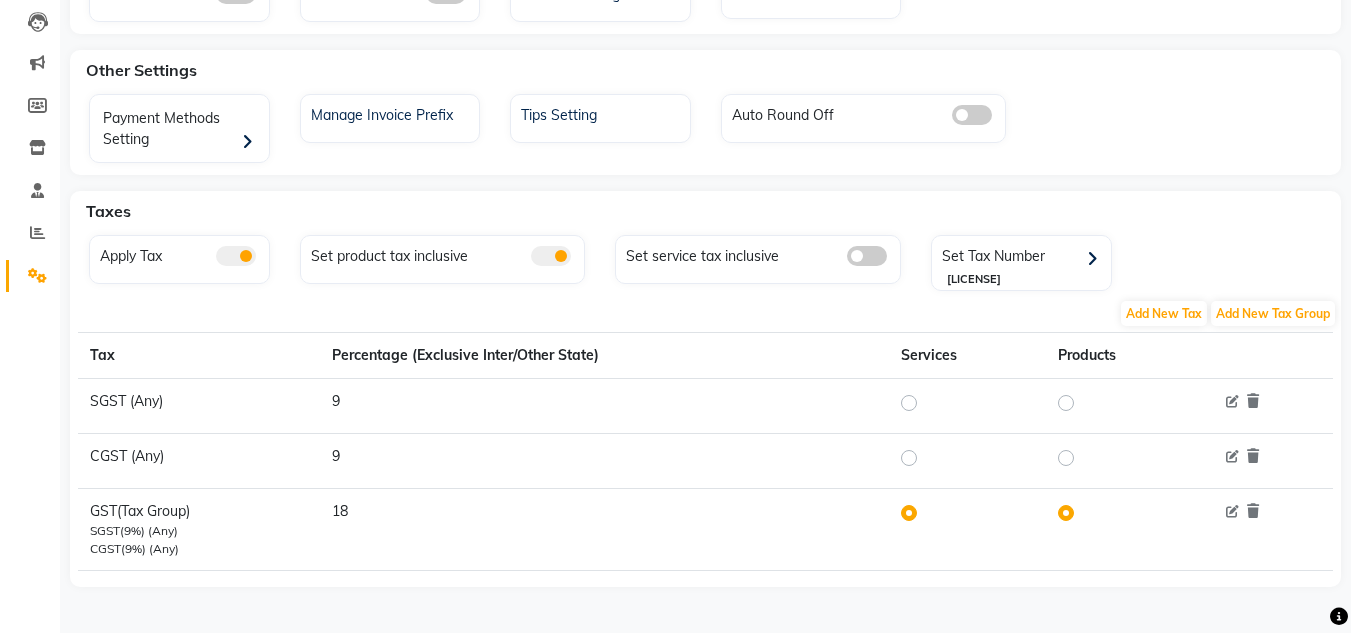 scroll, scrollTop: 0, scrollLeft: 0, axis: both 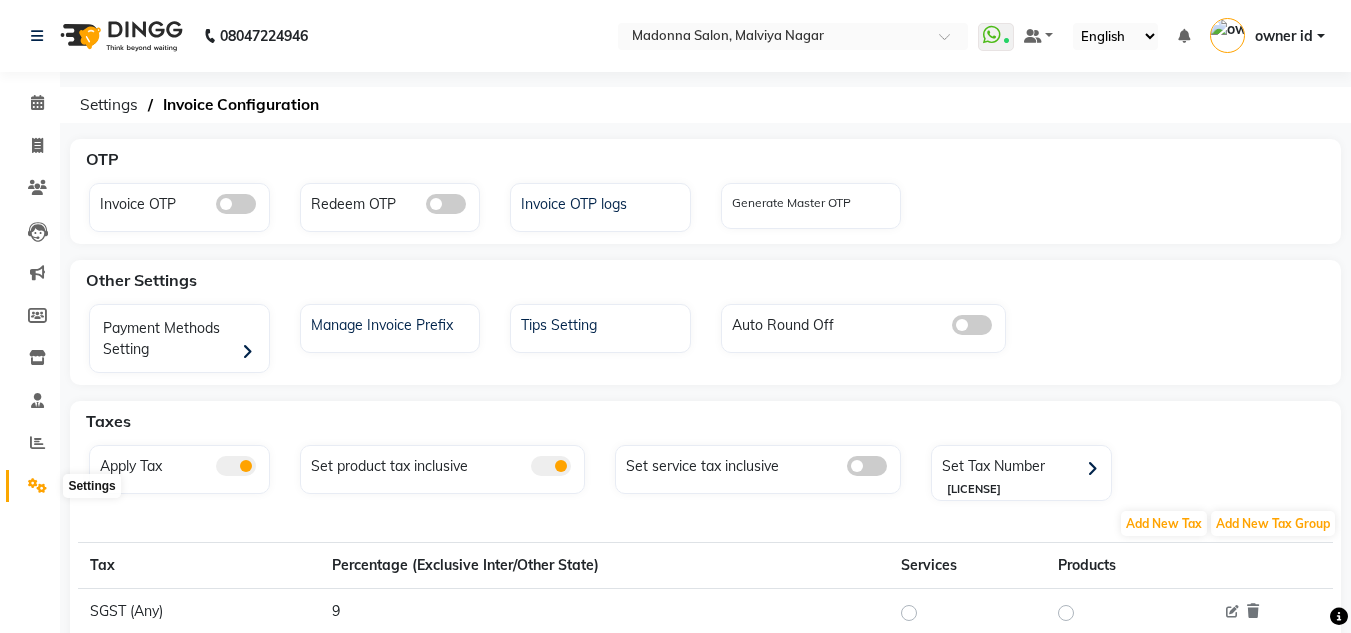 click 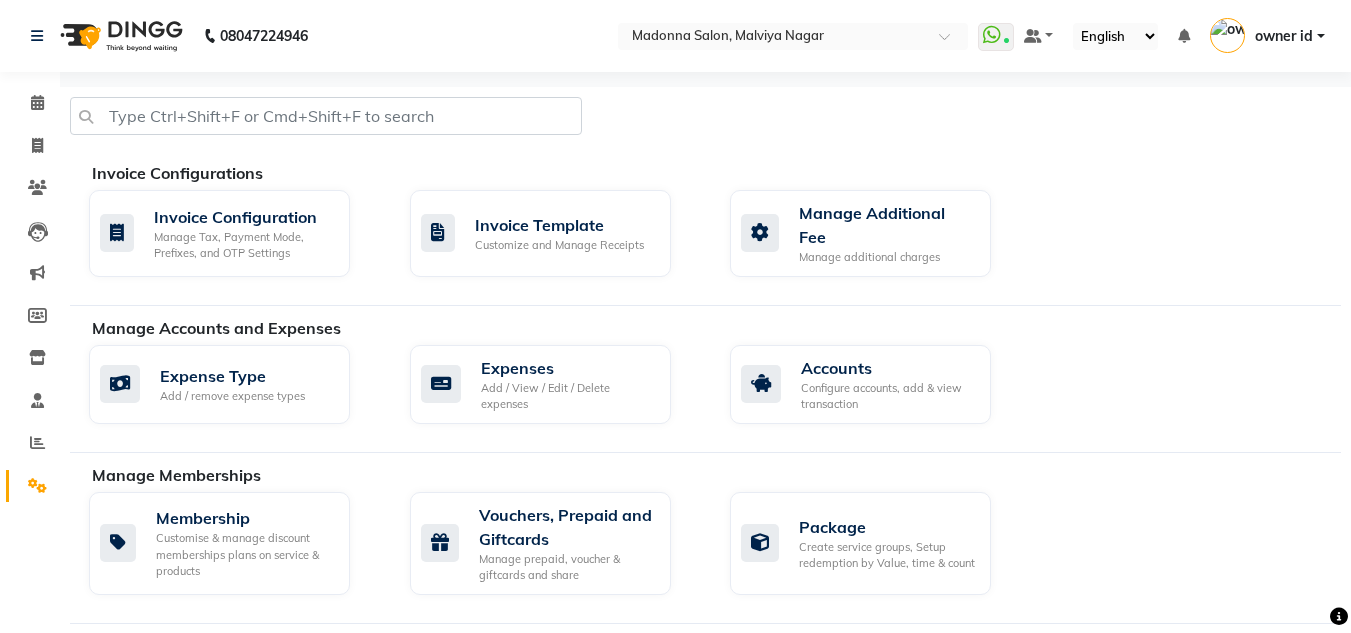 click 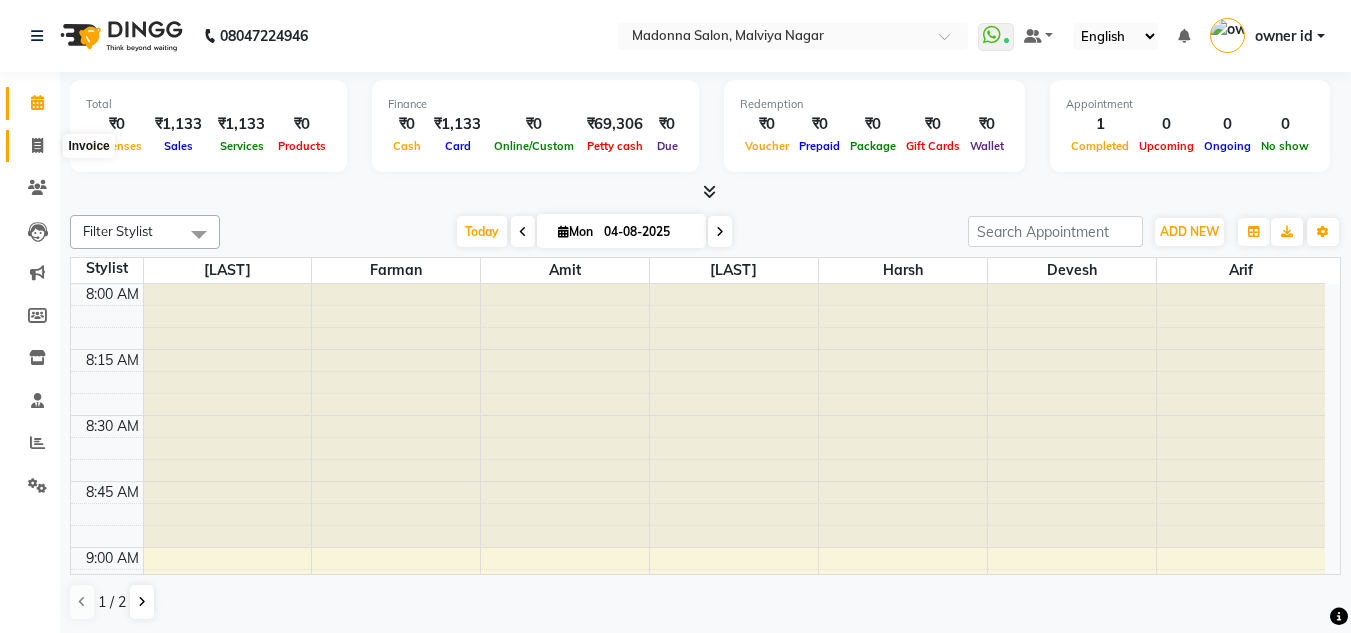 click 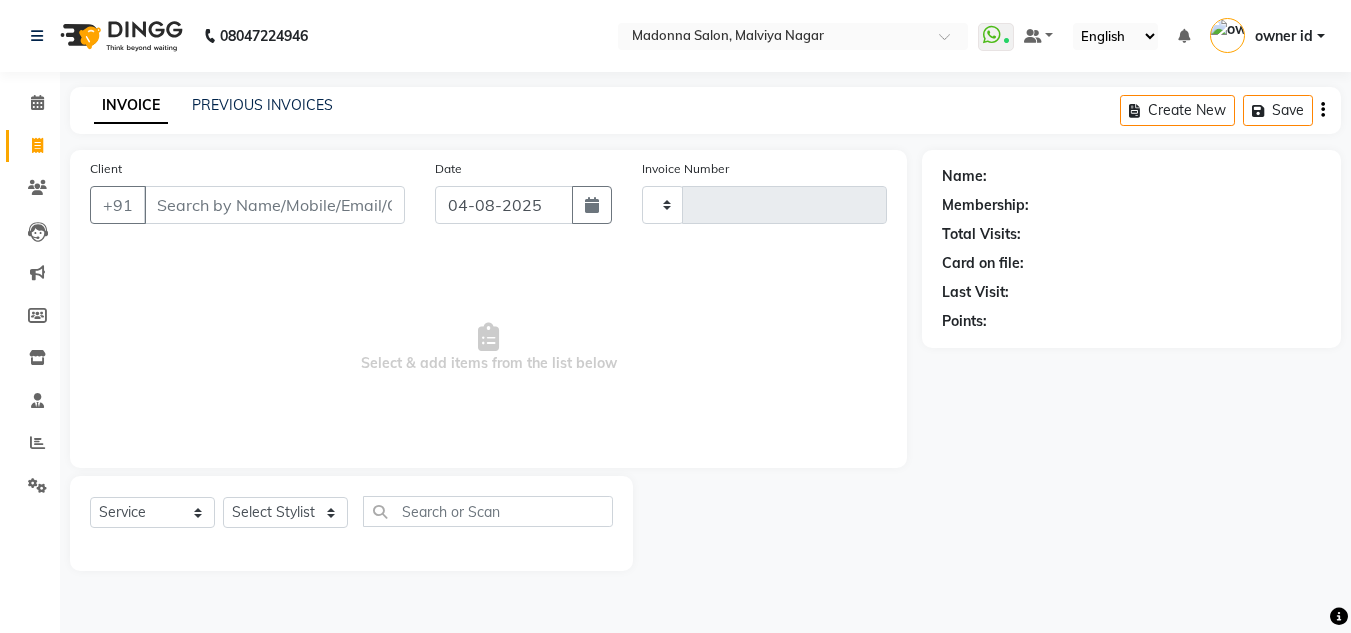 type on "0158" 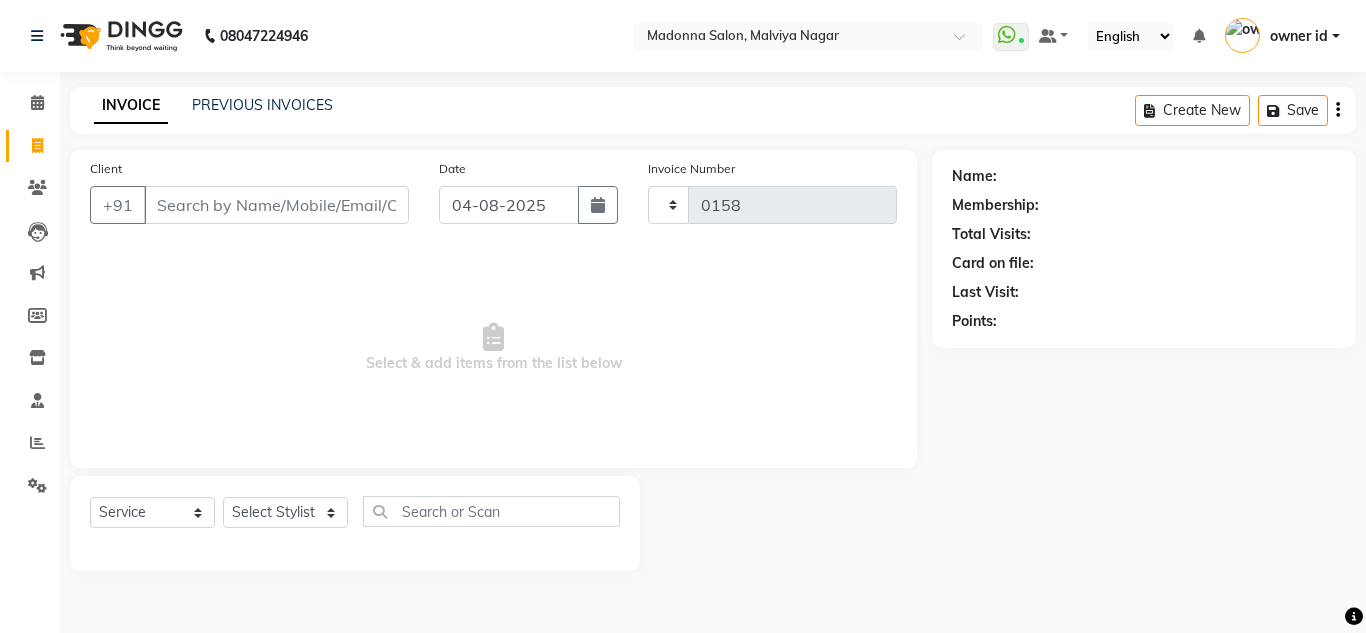 select on "8641" 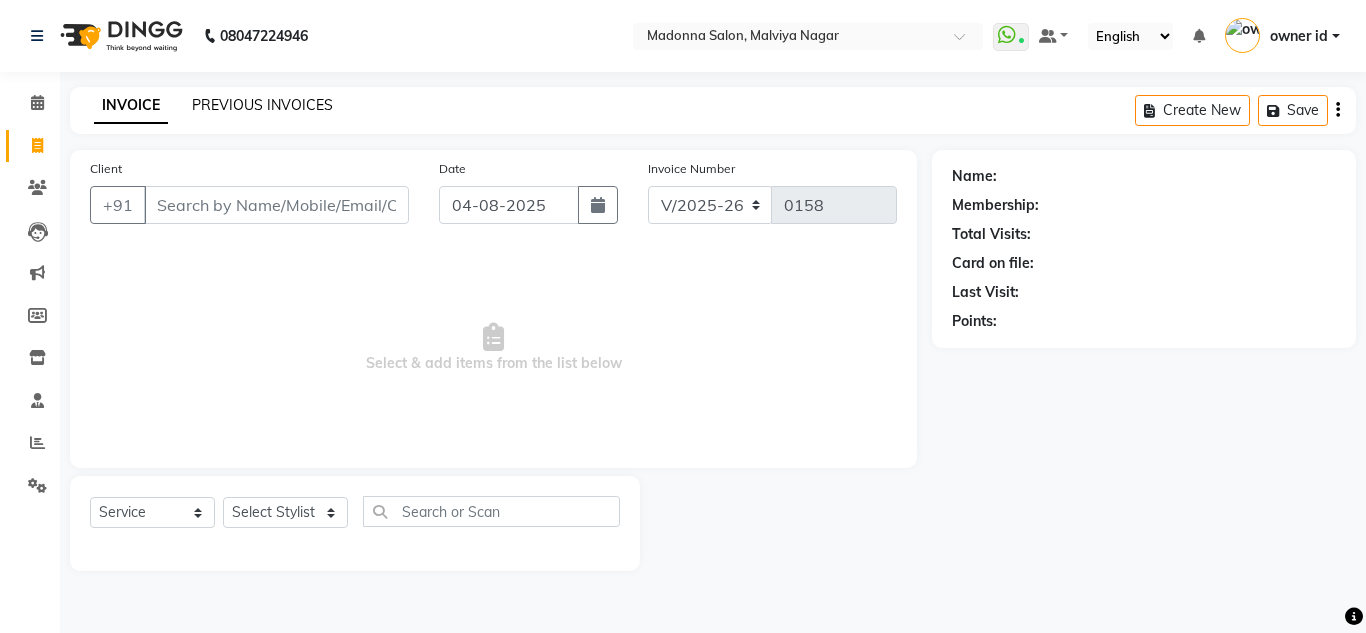 click on "PREVIOUS INVOICES" 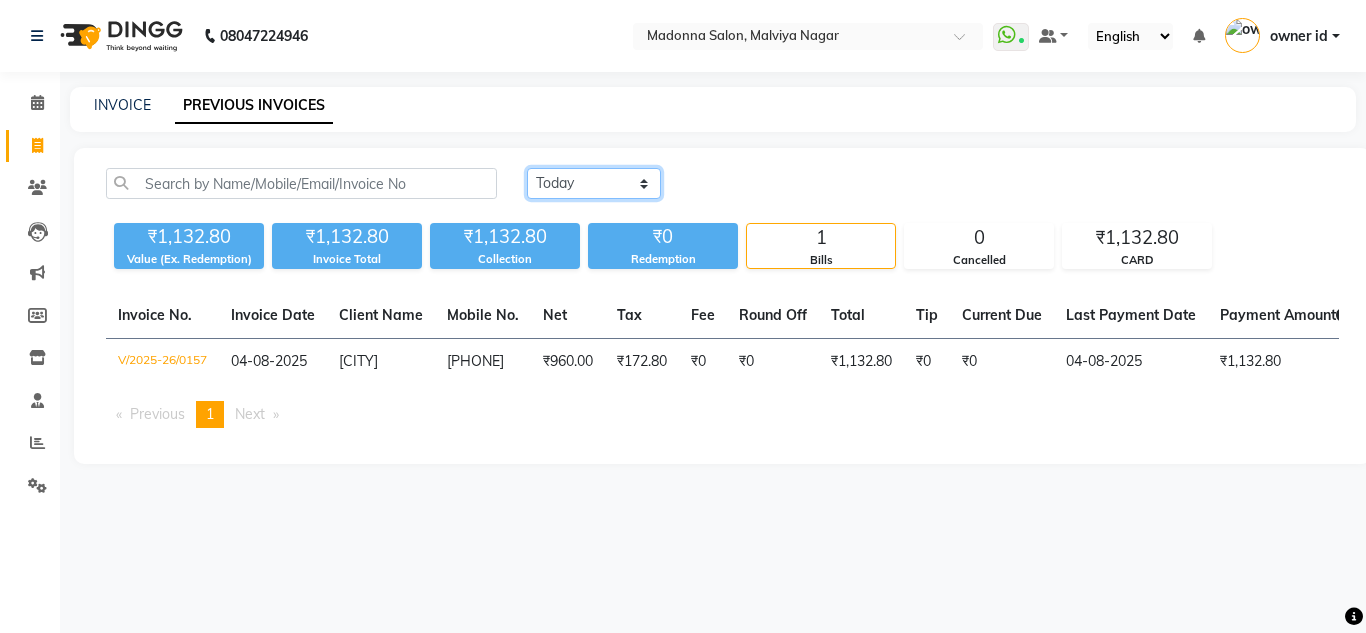 click on "Today Yesterday Custom Range" 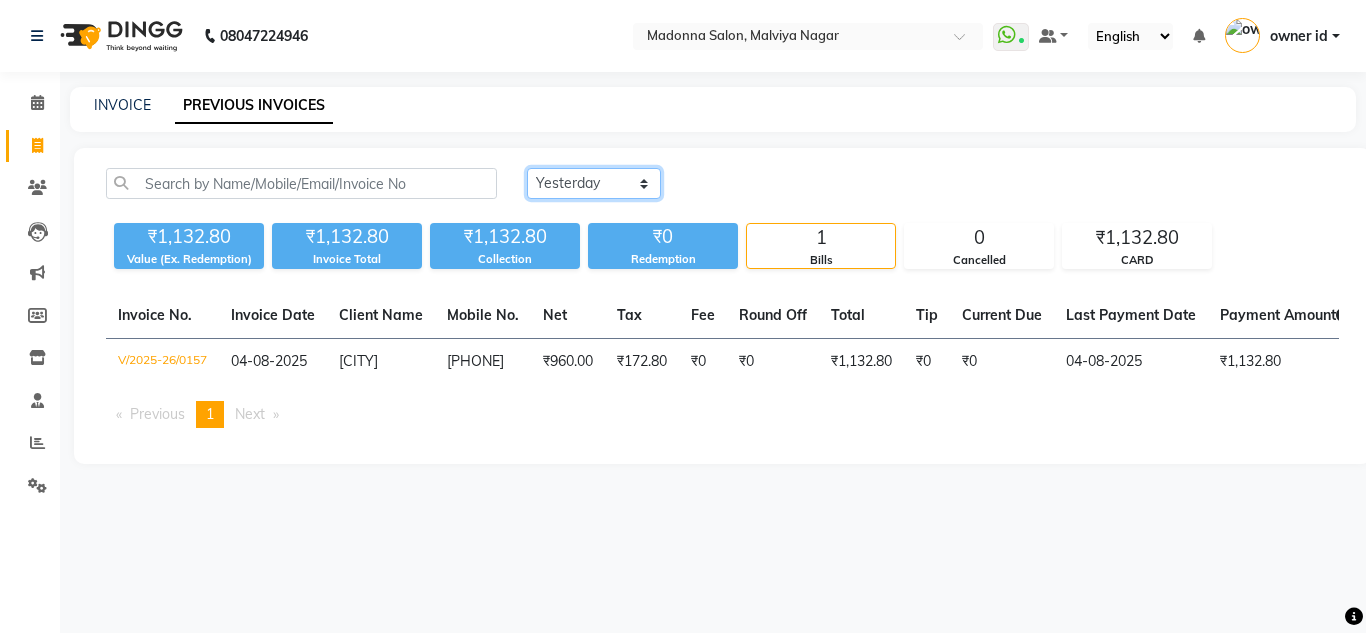 click on "Today Yesterday Custom Range" 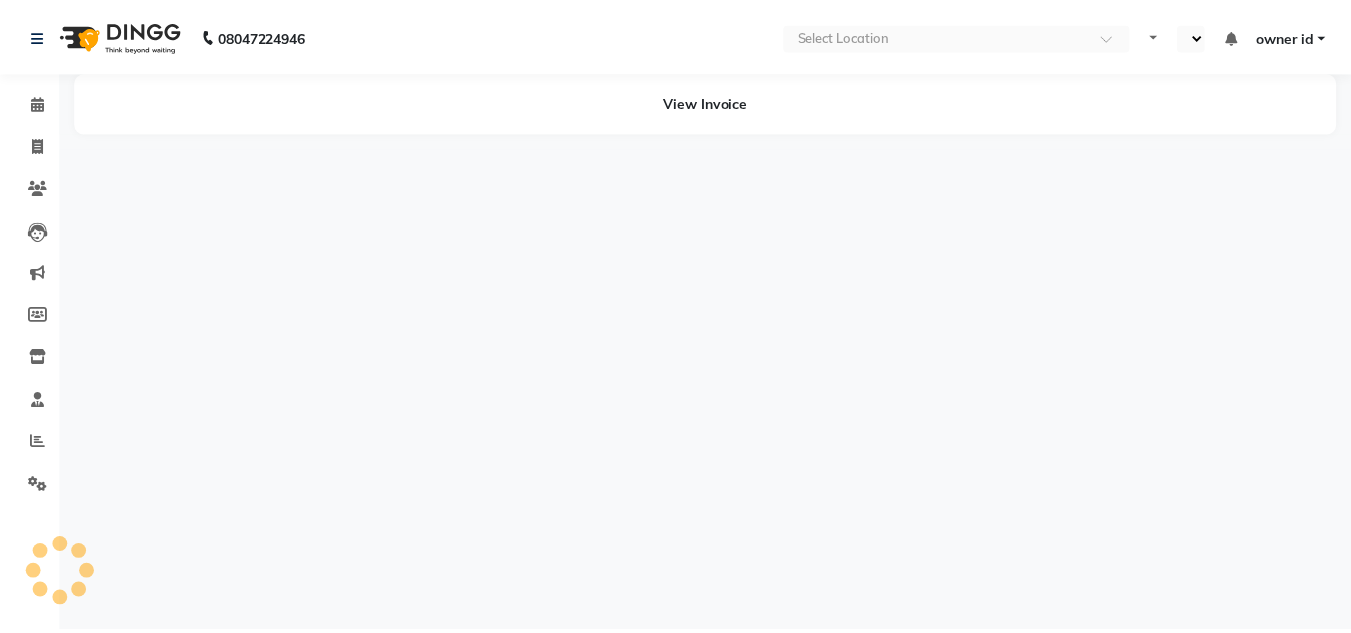 scroll, scrollTop: 0, scrollLeft: 0, axis: both 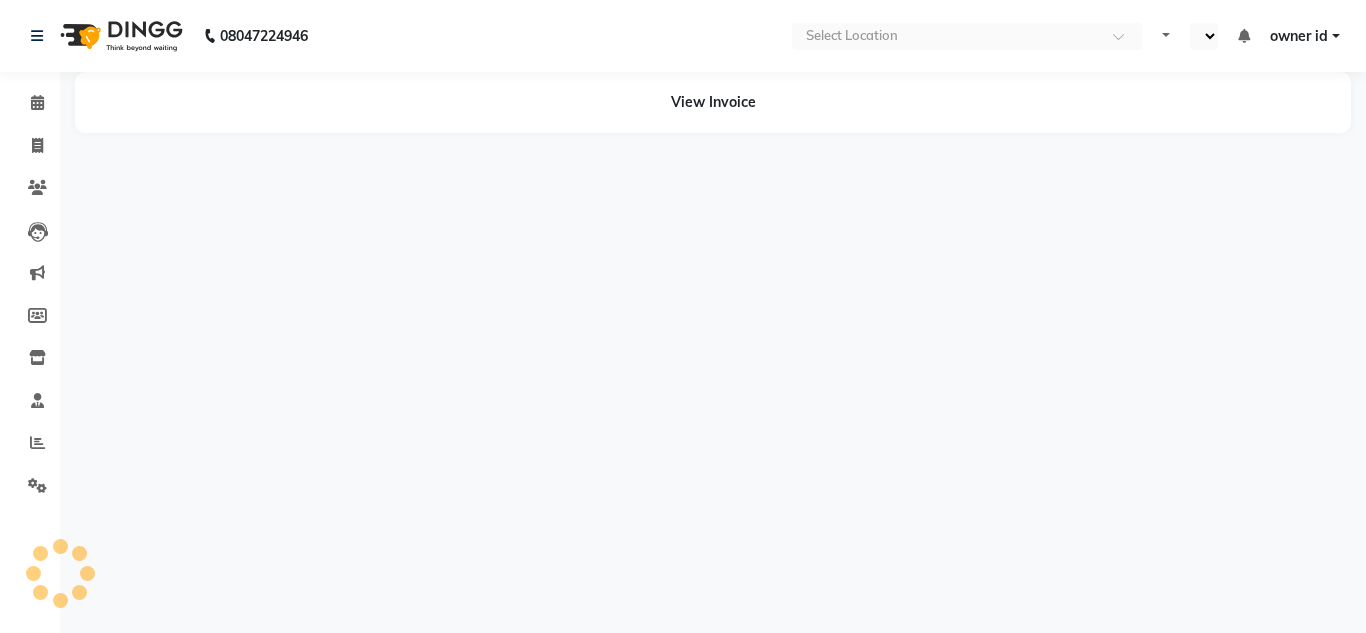 select on "en" 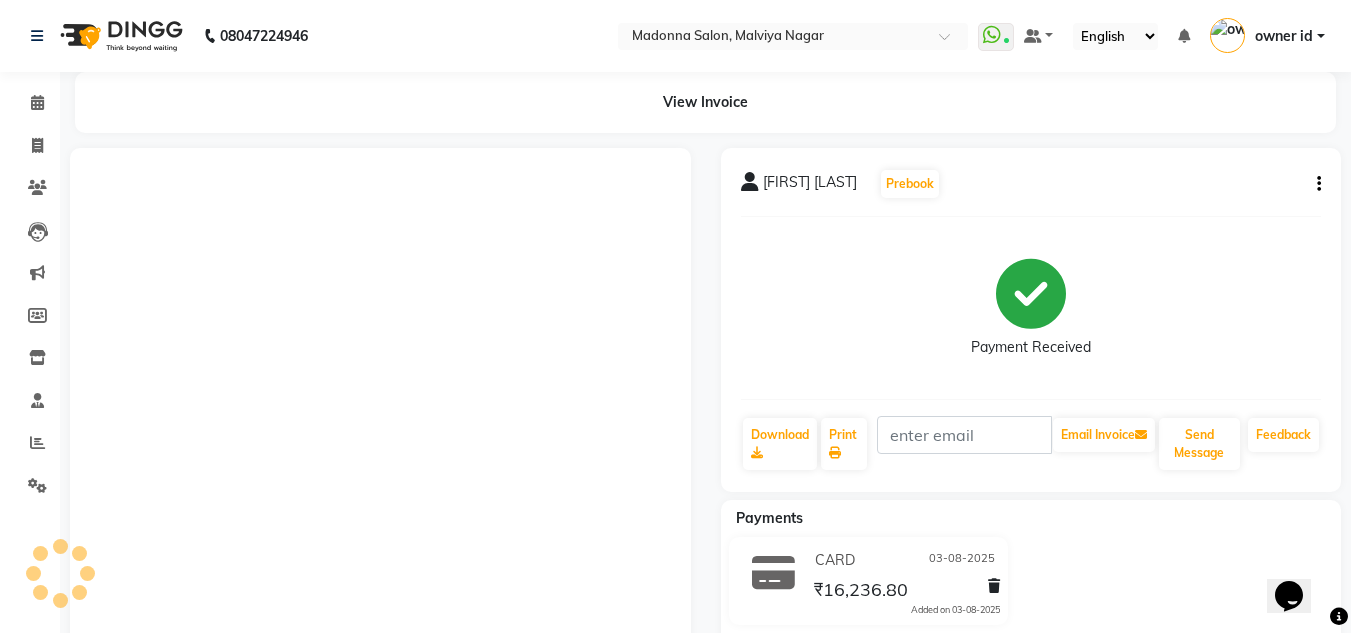 scroll, scrollTop: 0, scrollLeft: 0, axis: both 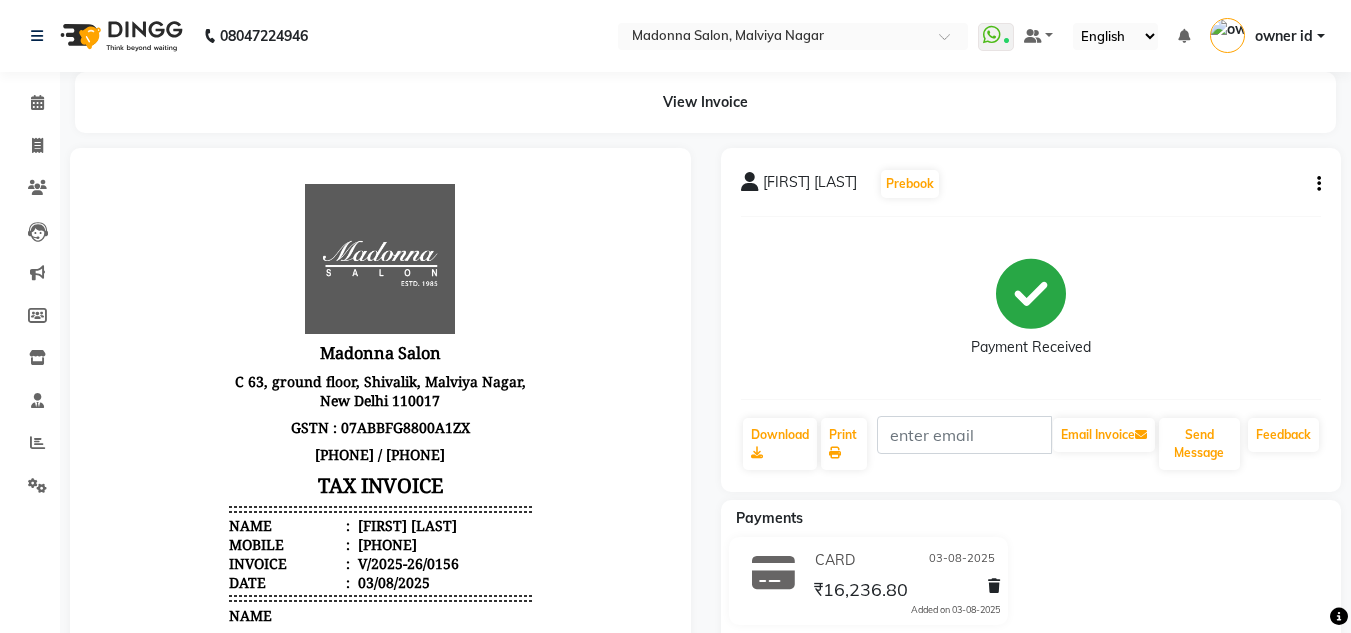click 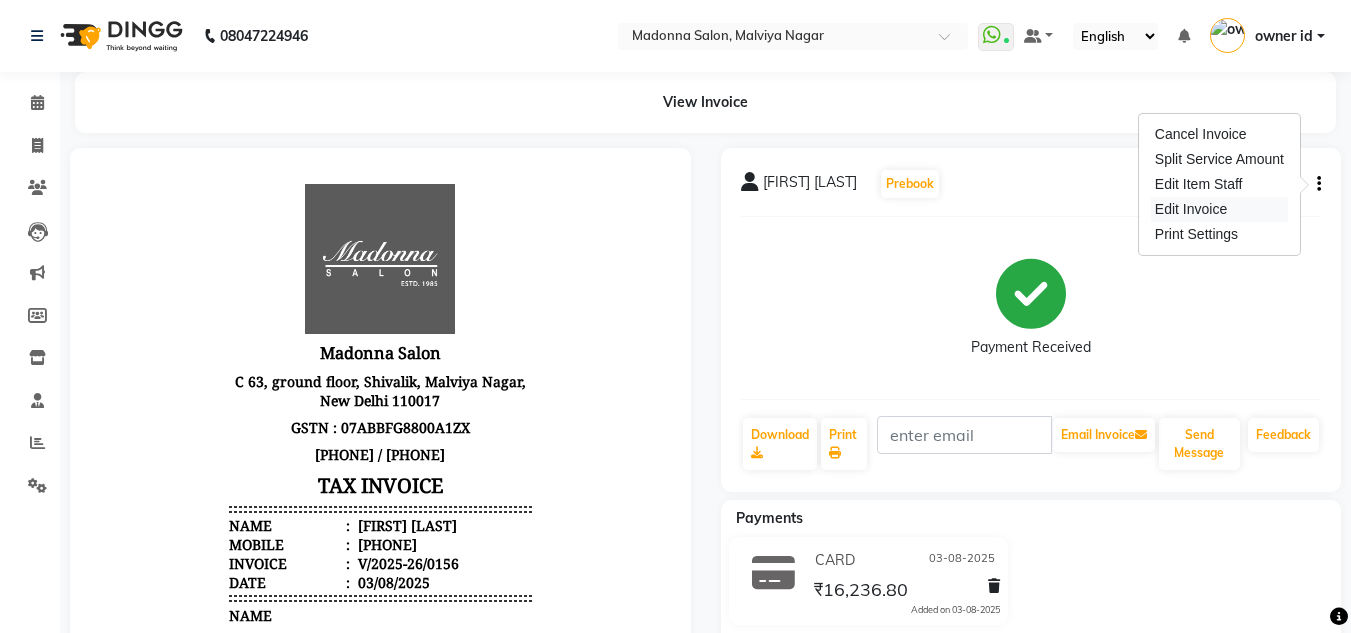 click on "Edit Invoice" at bounding box center (1219, 209) 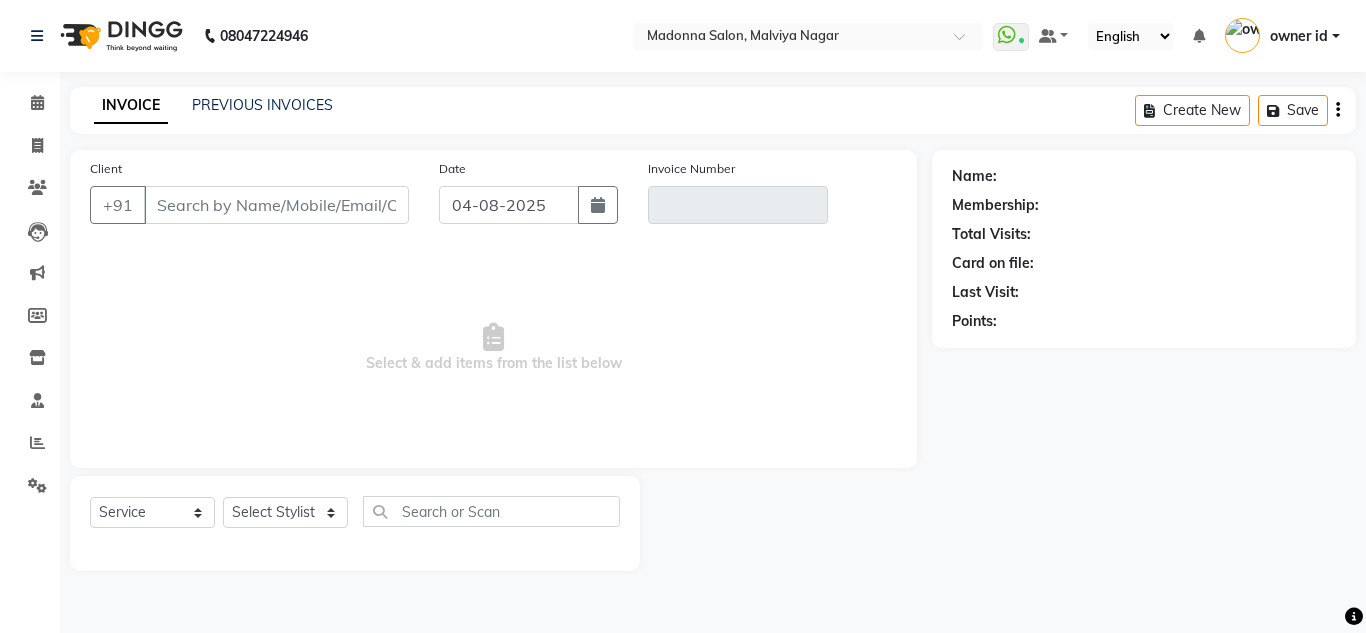 type on "[PHONE]" 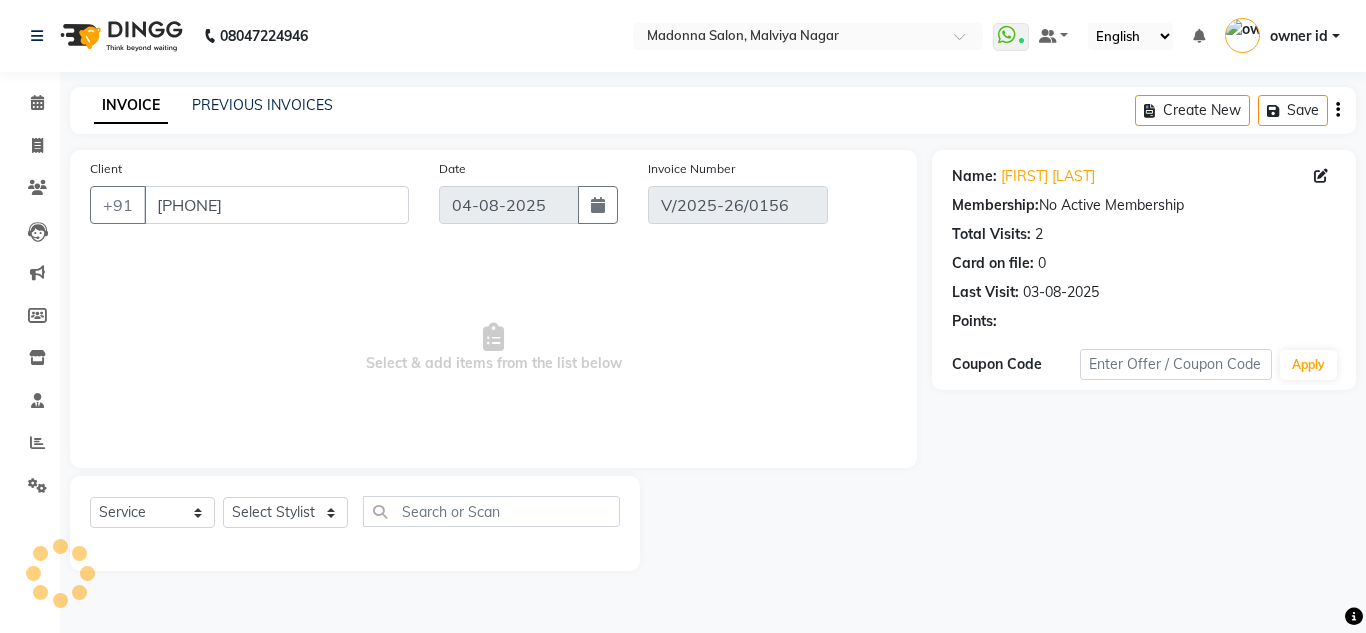 type on "03-08-2025" 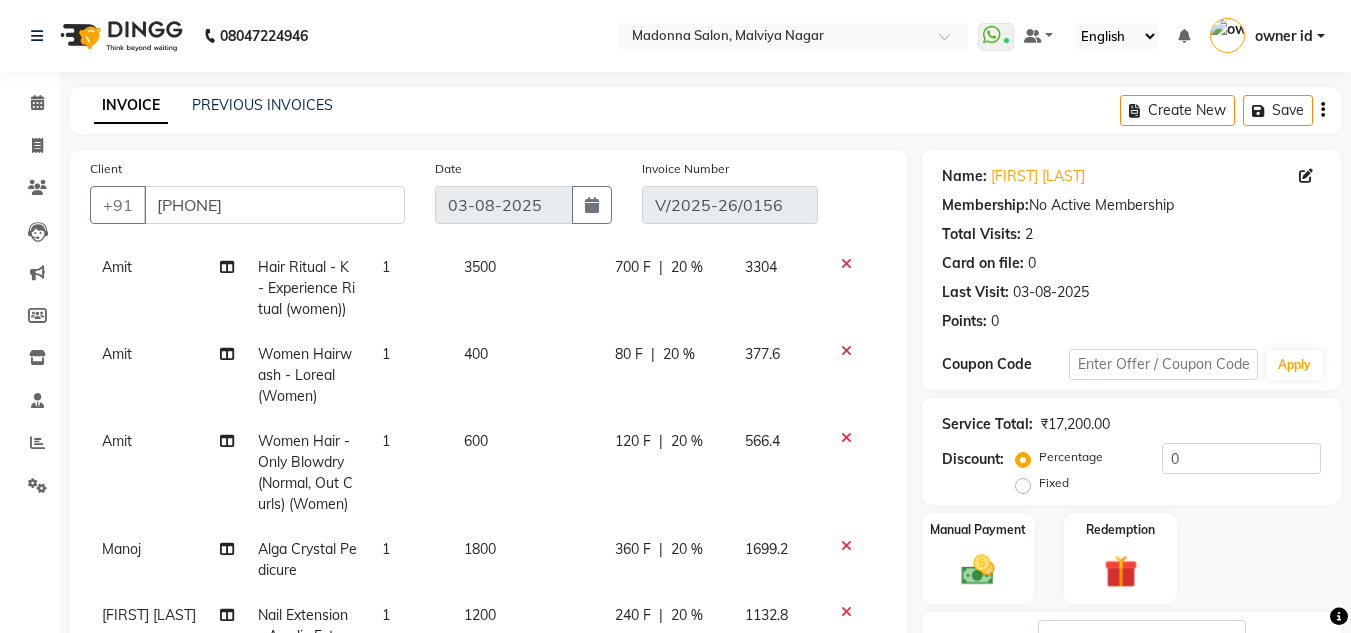 scroll, scrollTop: 549, scrollLeft: 0, axis: vertical 